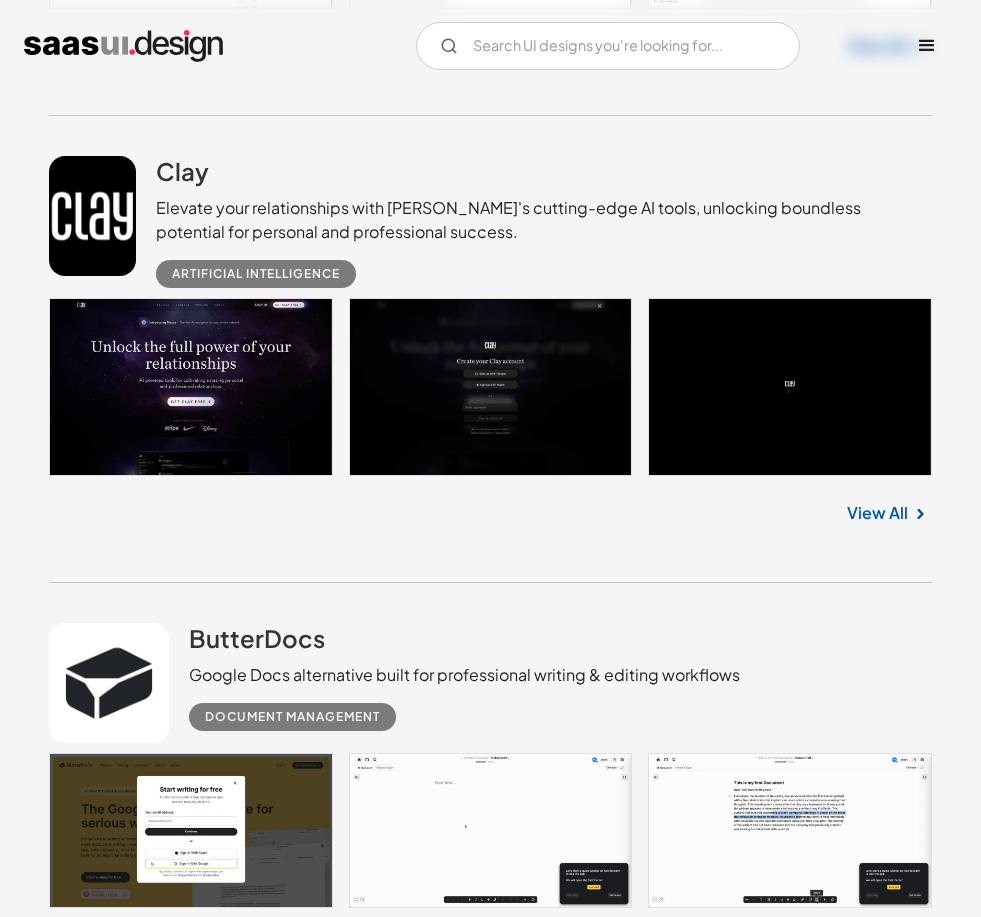scroll, scrollTop: 2994, scrollLeft: 0, axis: vertical 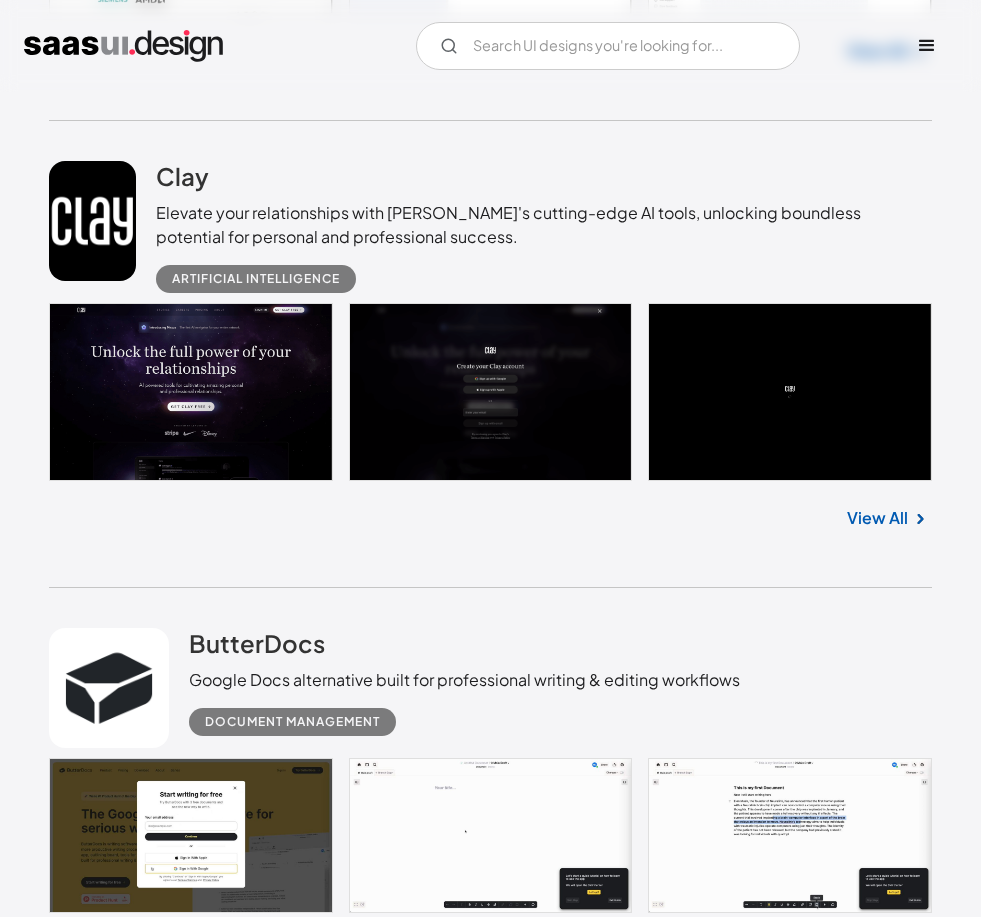 click at bounding box center (490, 392) 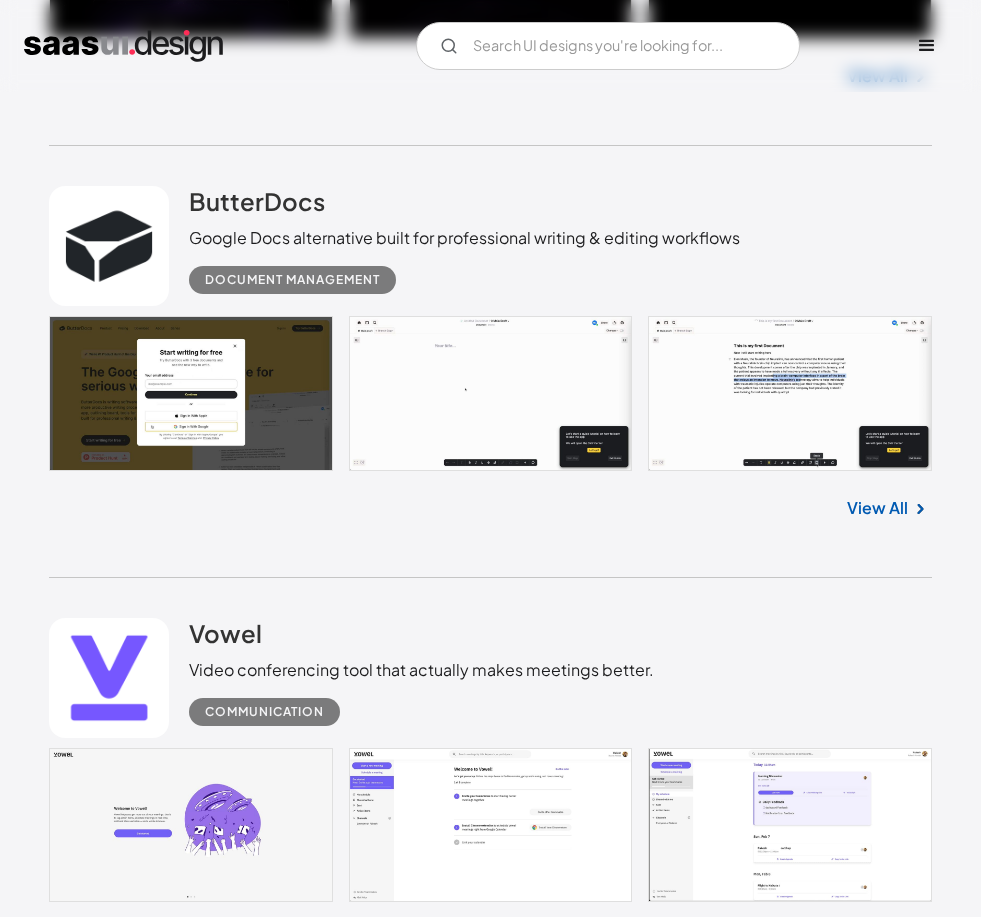scroll, scrollTop: 3473, scrollLeft: 0, axis: vertical 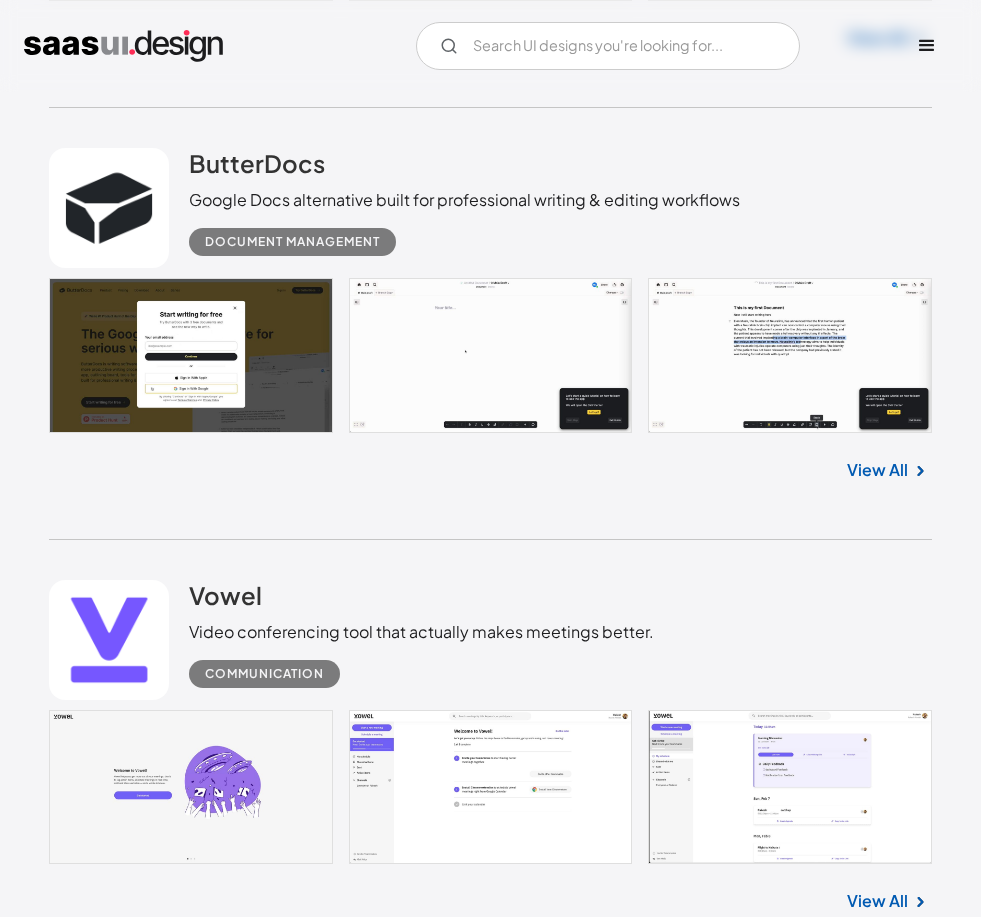 click at bounding box center [490, 357] 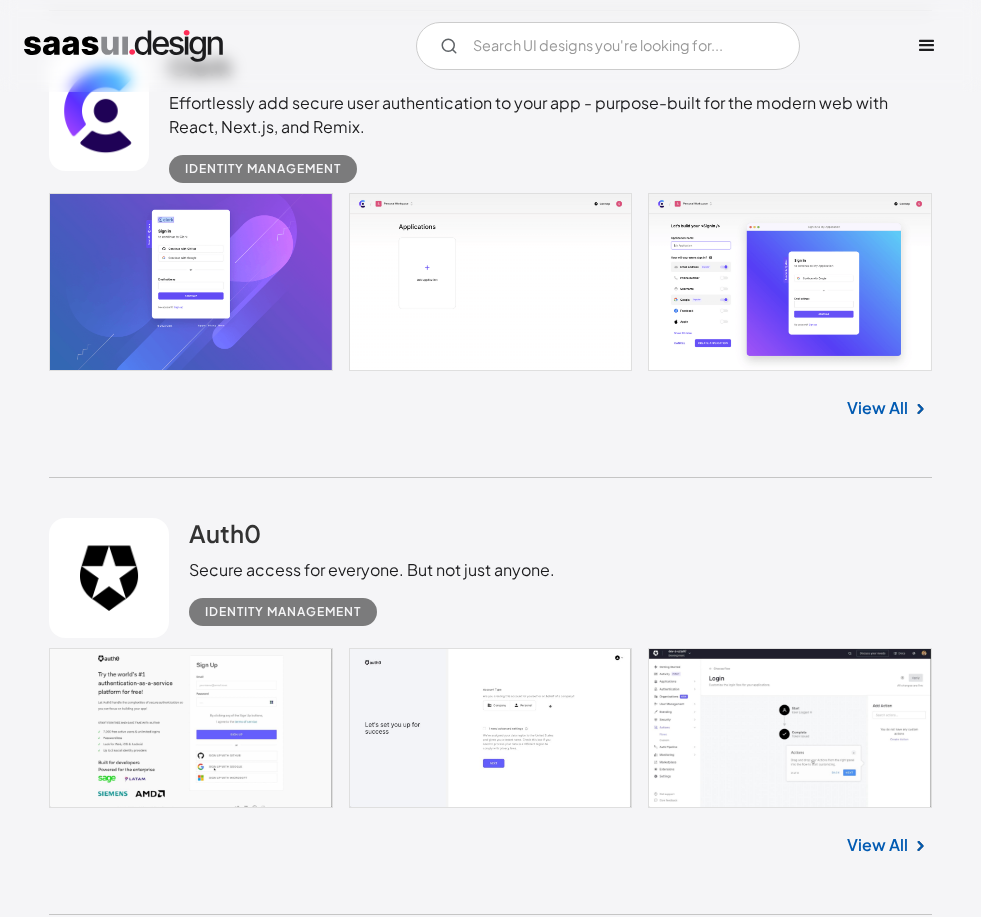 scroll, scrollTop: 2079, scrollLeft: 0, axis: vertical 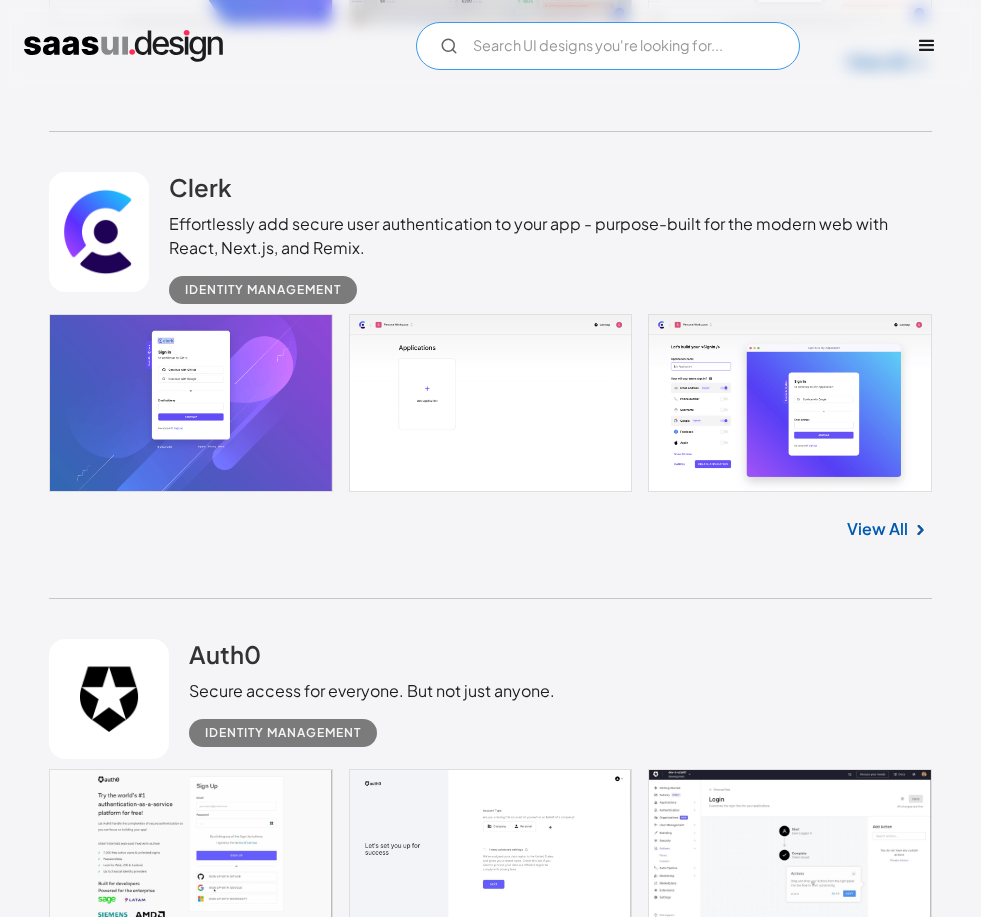 click at bounding box center (608, 46) 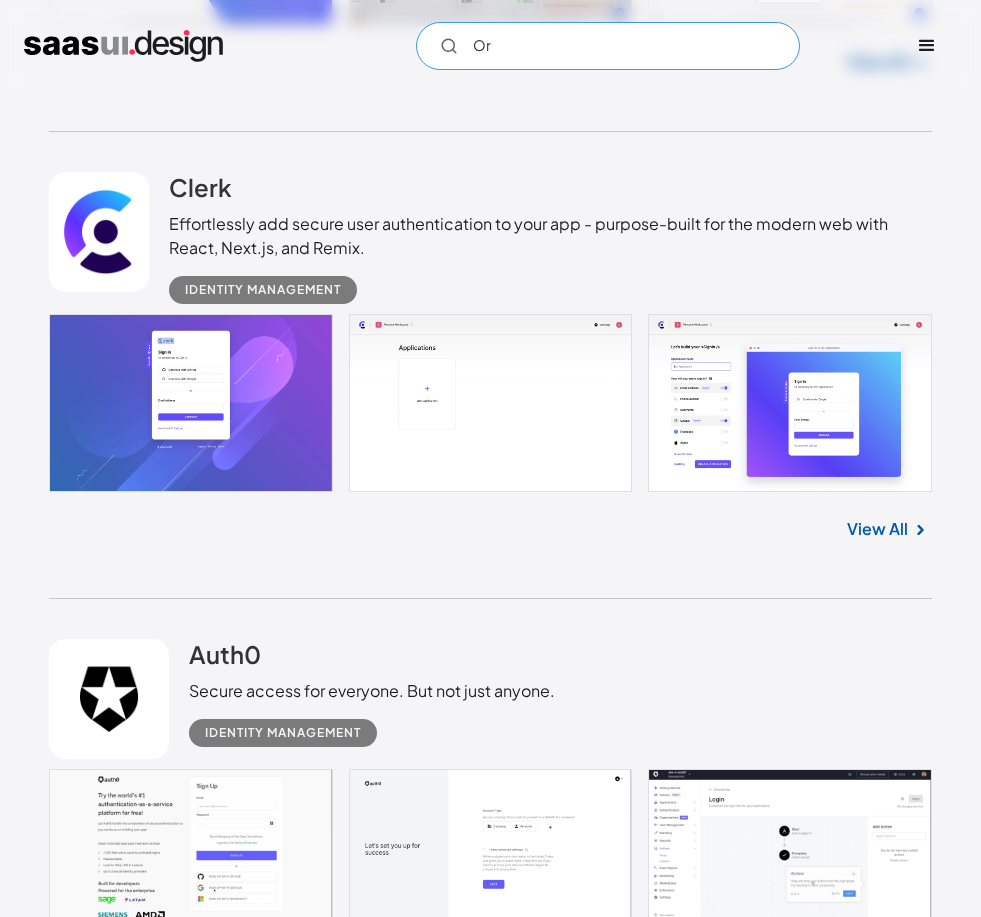 type on "O" 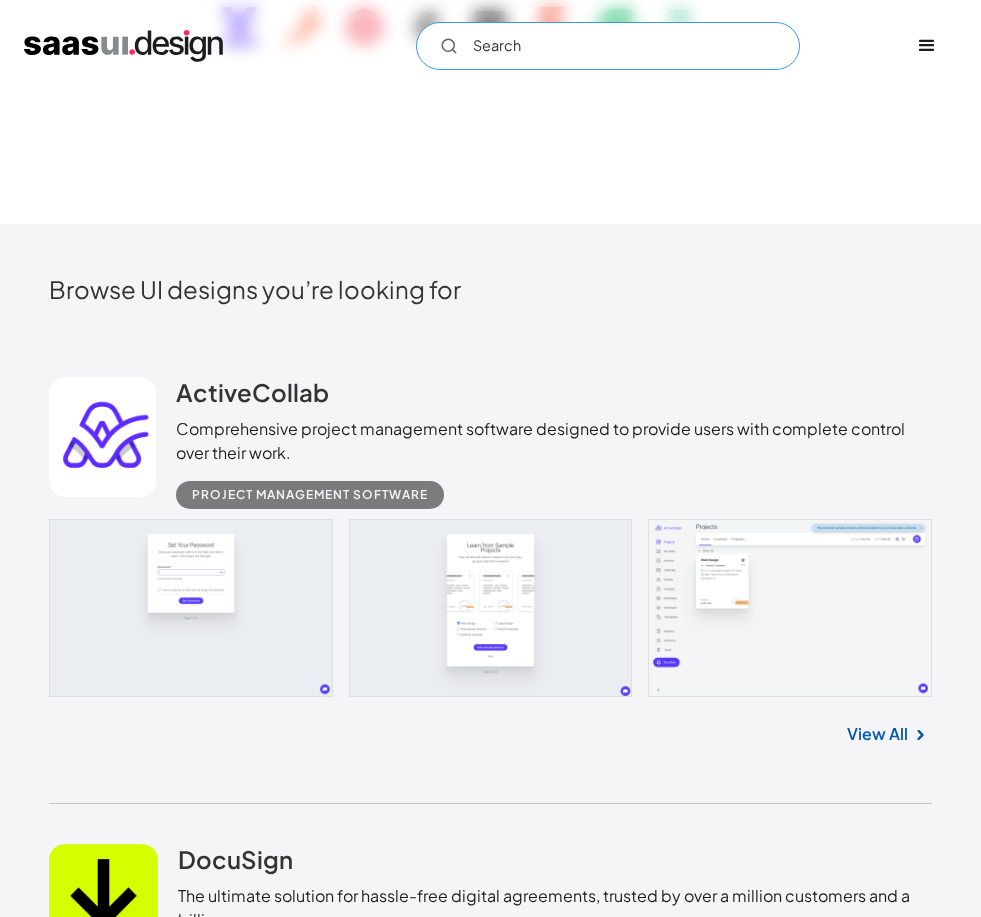 scroll, scrollTop: 644, scrollLeft: 0, axis: vertical 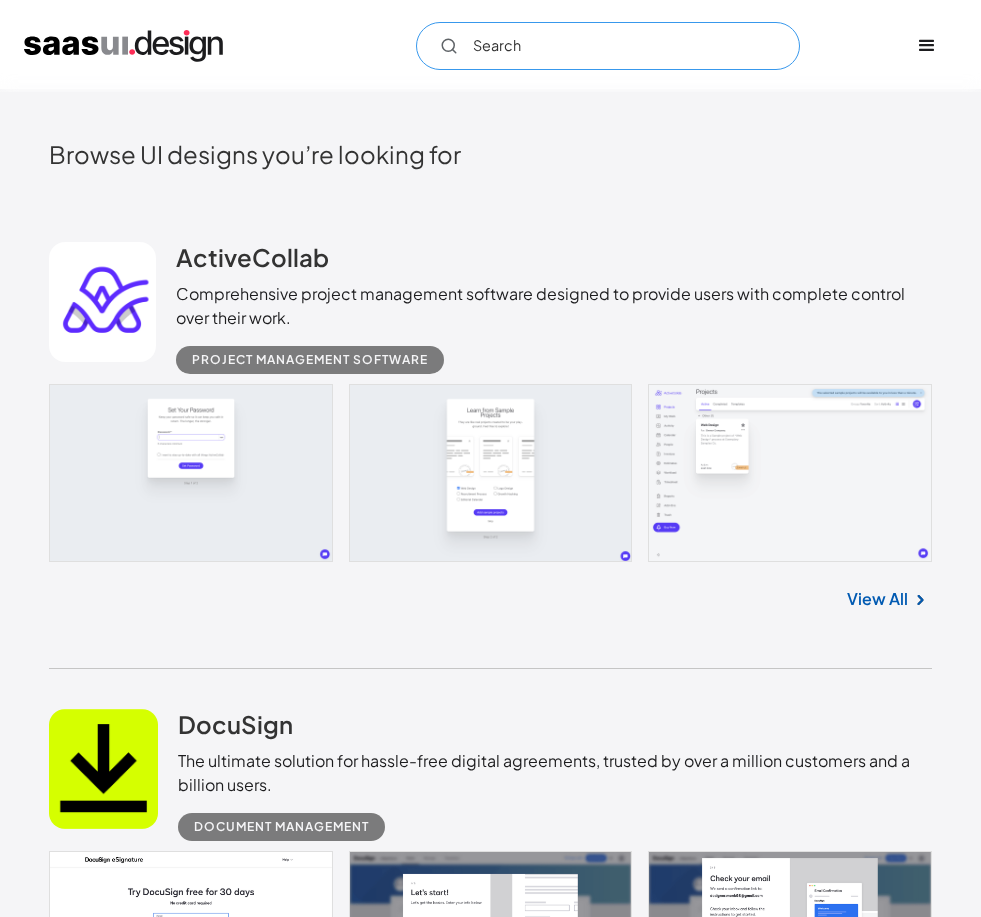 type on "Search" 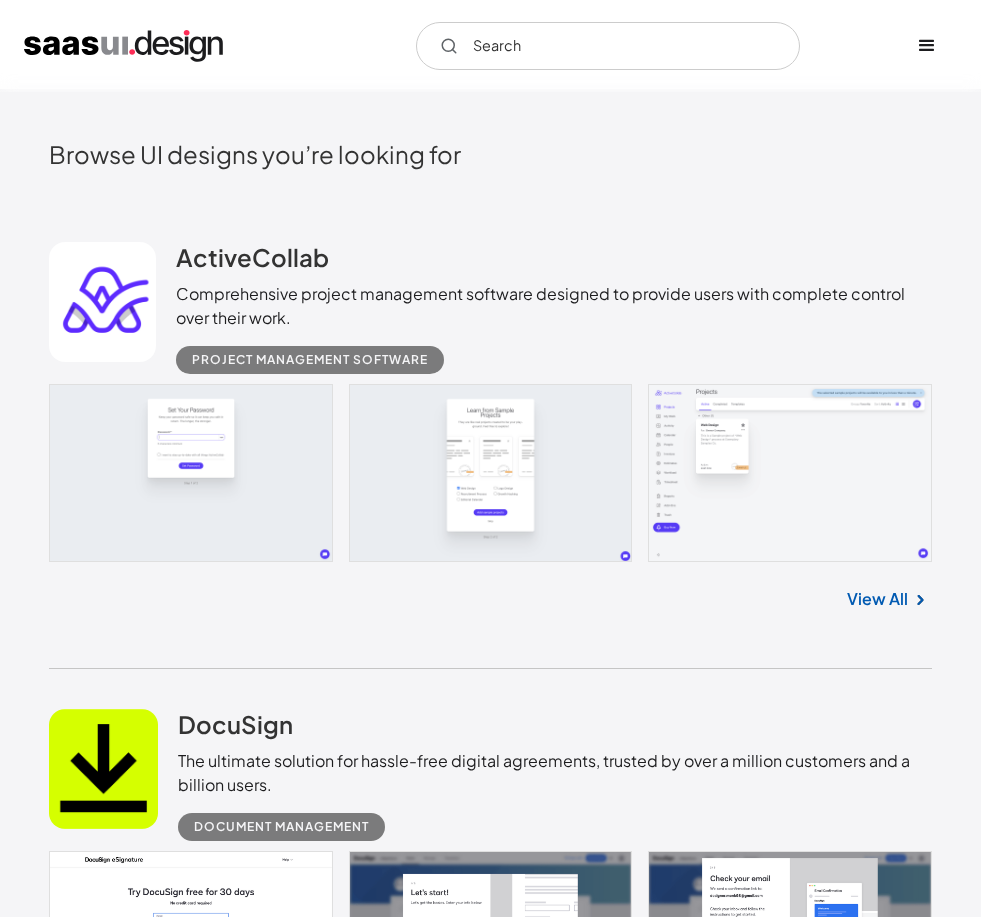 click on "View All" at bounding box center [877, 600] 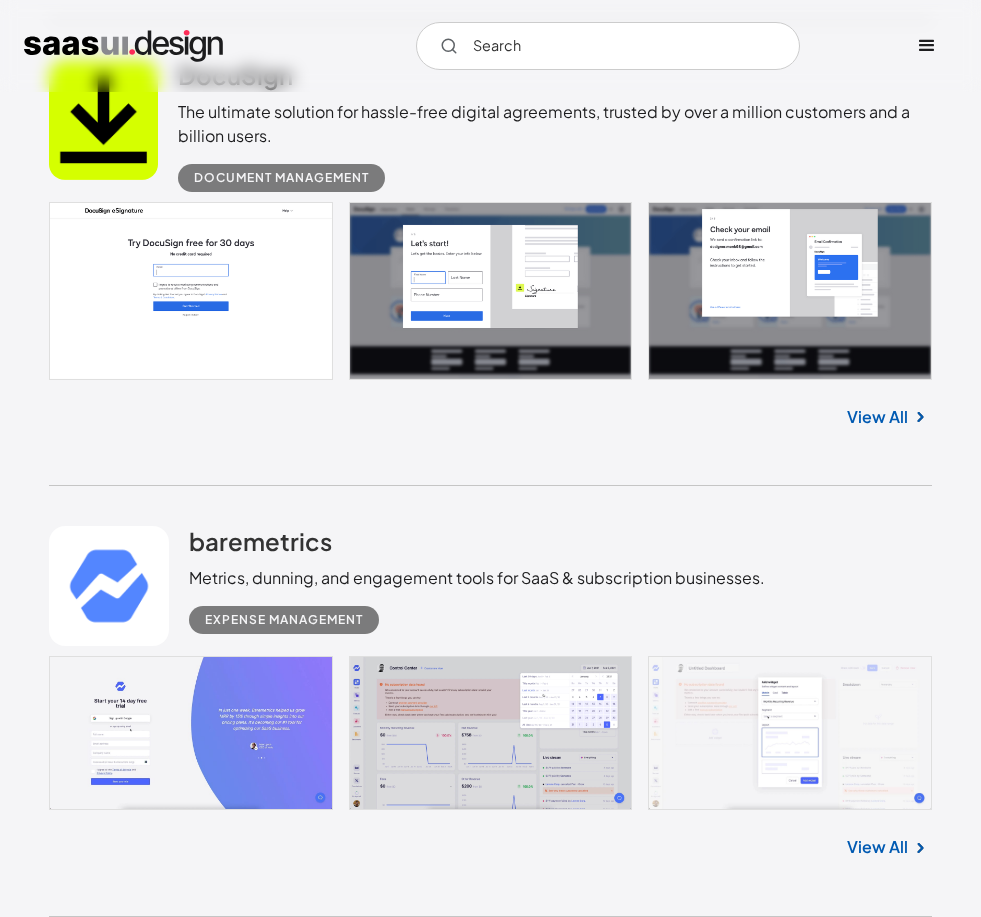 scroll, scrollTop: 1253, scrollLeft: 0, axis: vertical 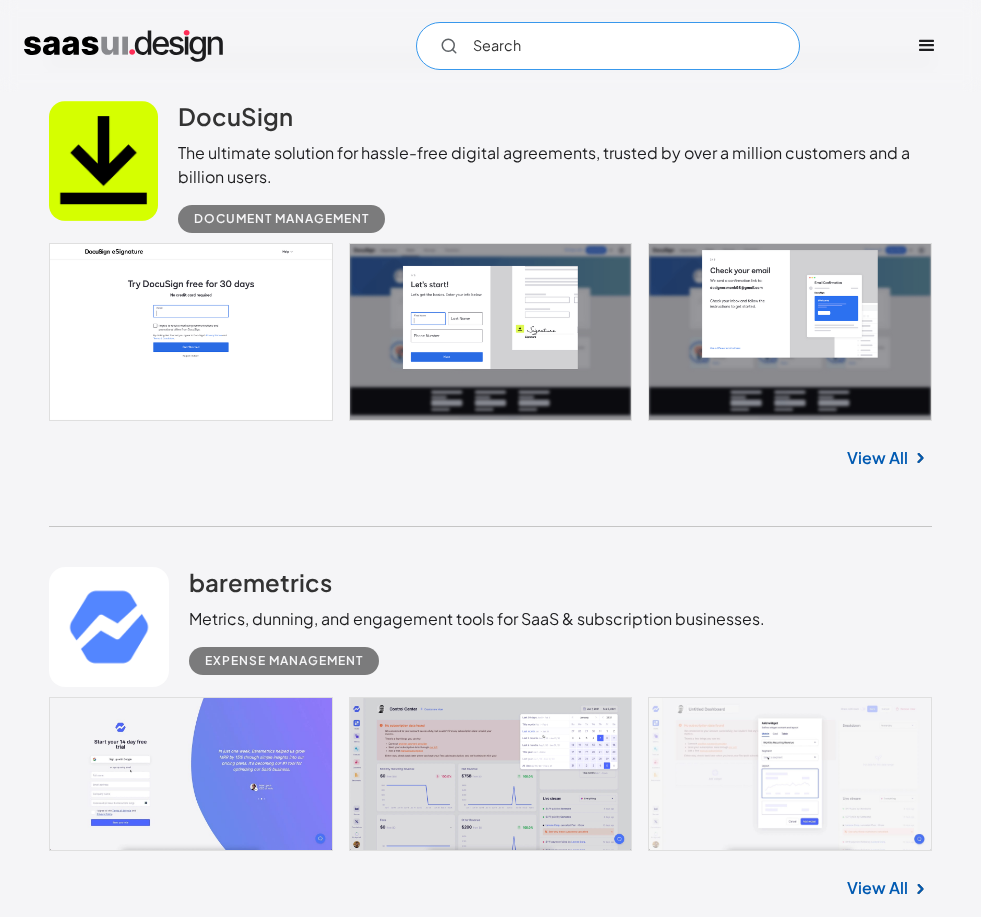 click on "Search" at bounding box center [608, 46] 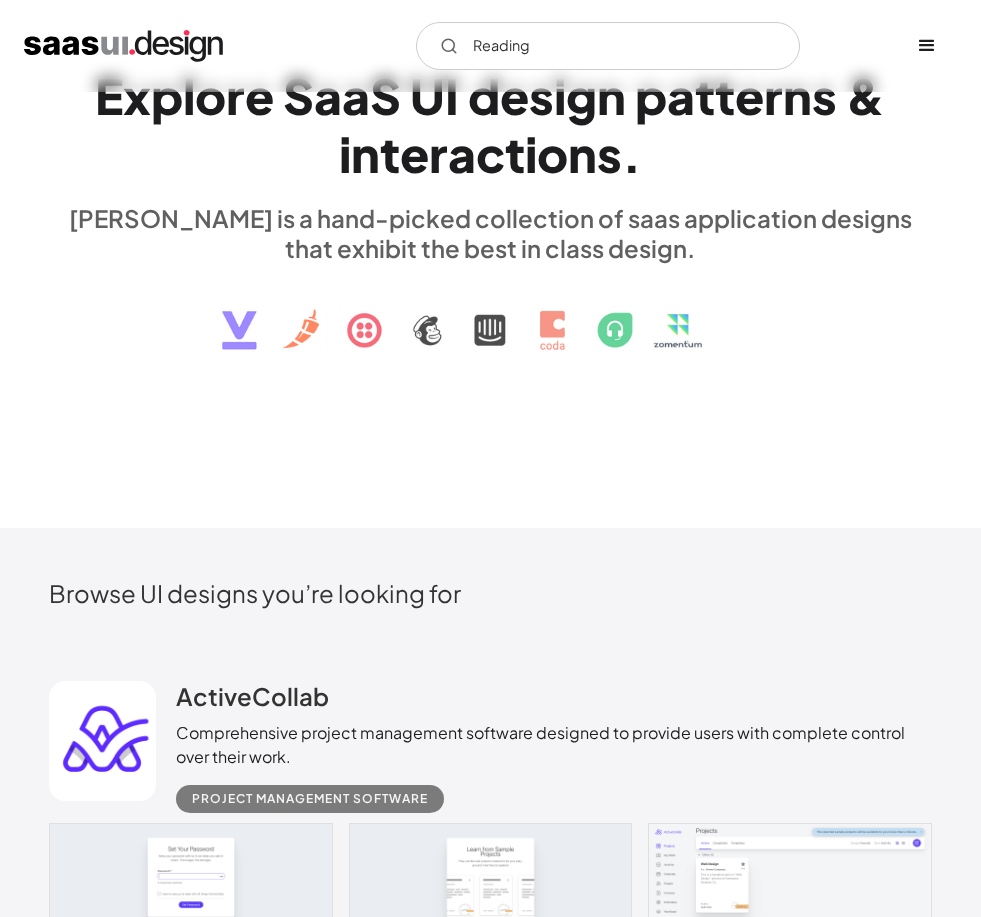 scroll, scrollTop: 0, scrollLeft: 0, axis: both 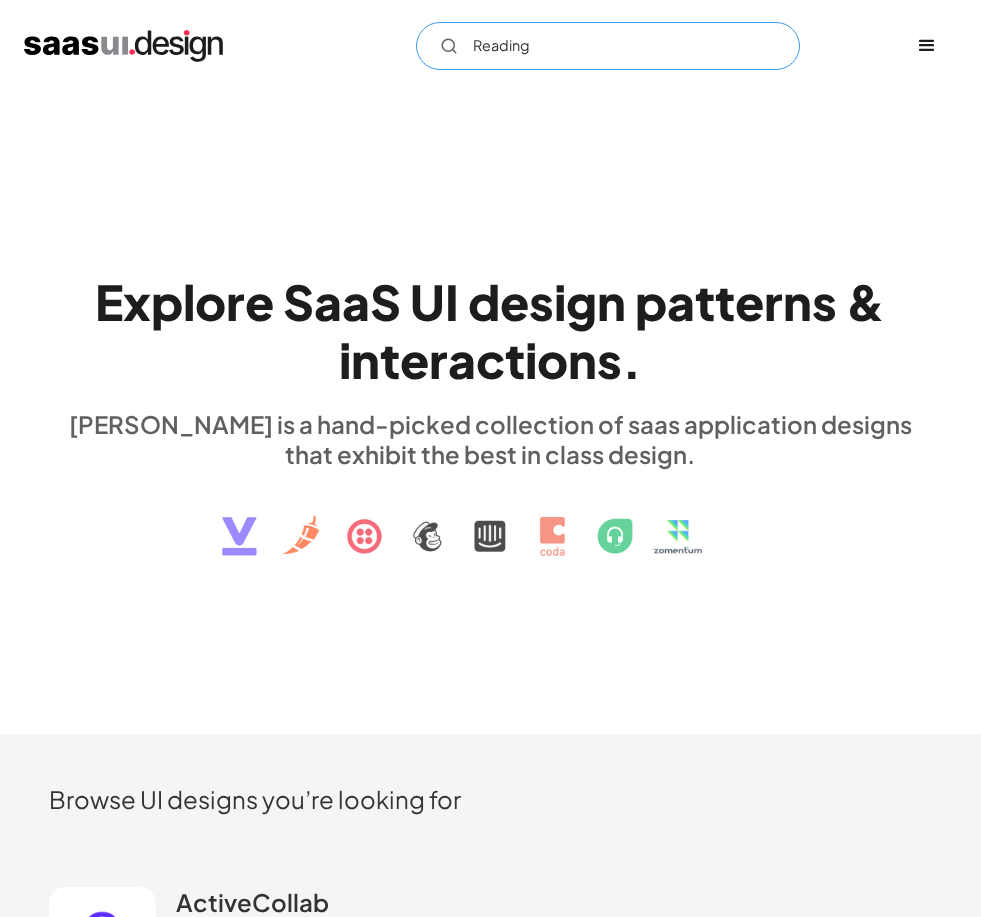 click on "Reading" at bounding box center (608, 46) 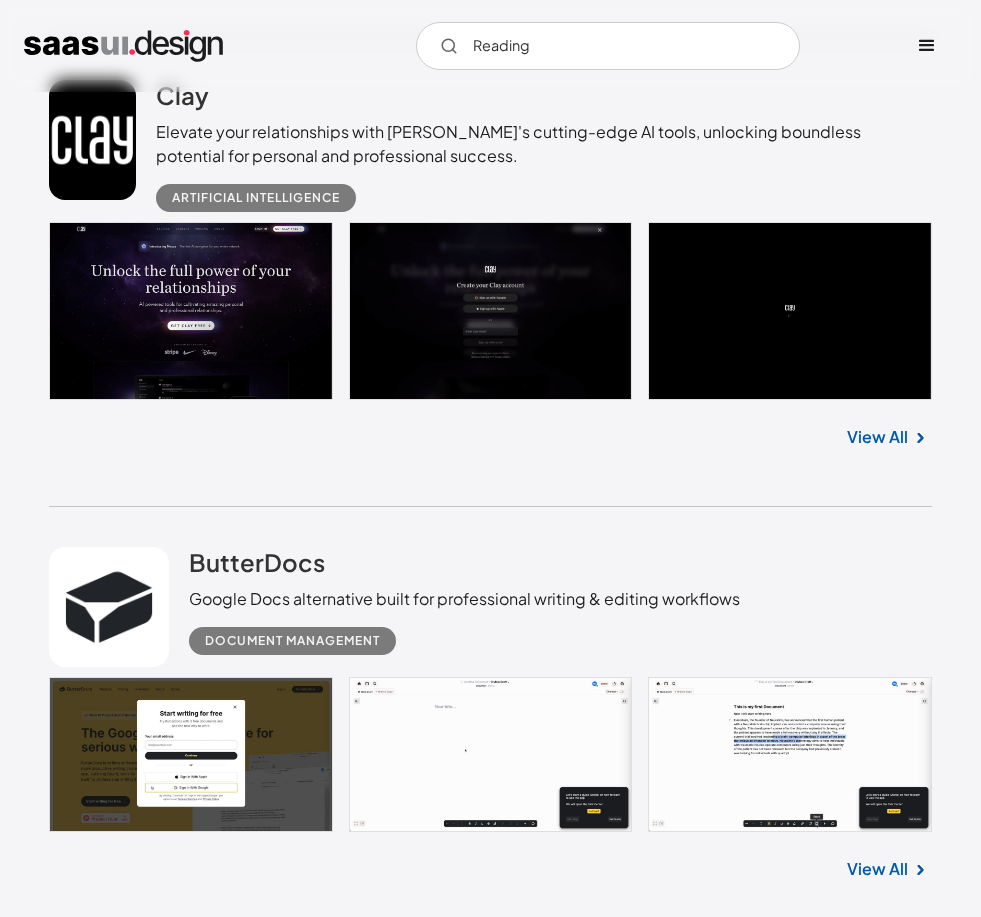 scroll, scrollTop: 3069, scrollLeft: 0, axis: vertical 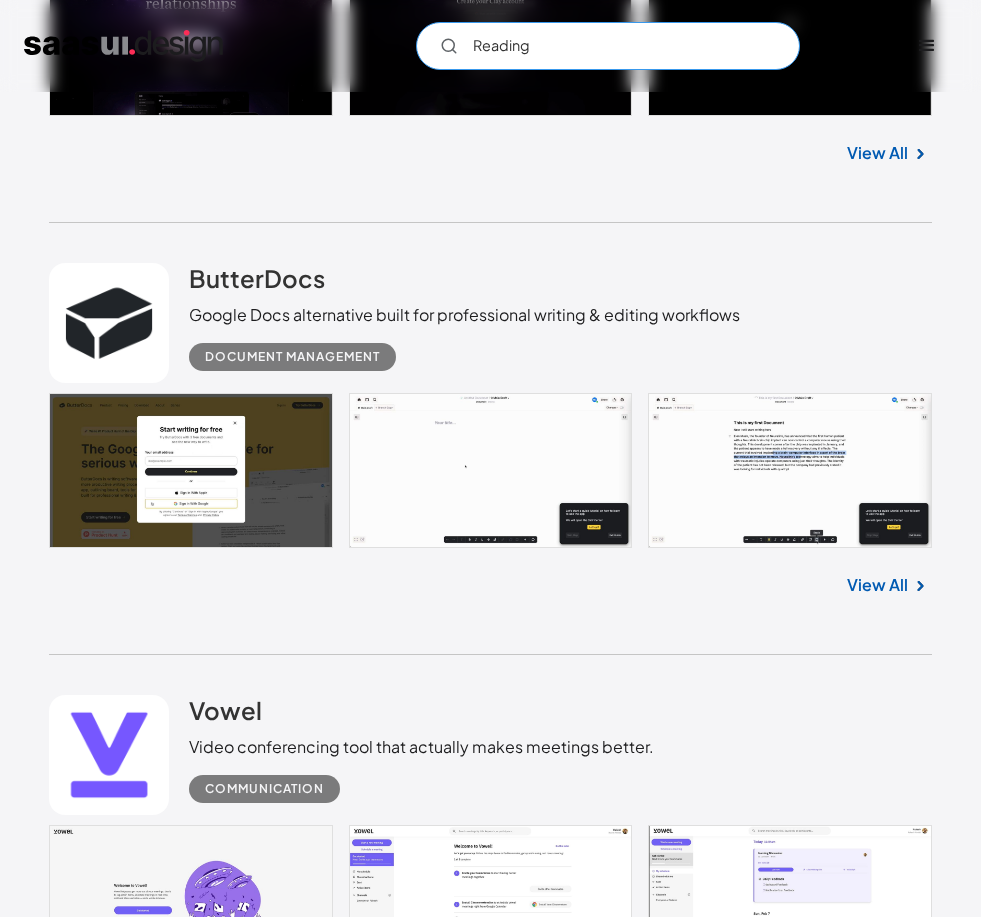 type on "Reading" 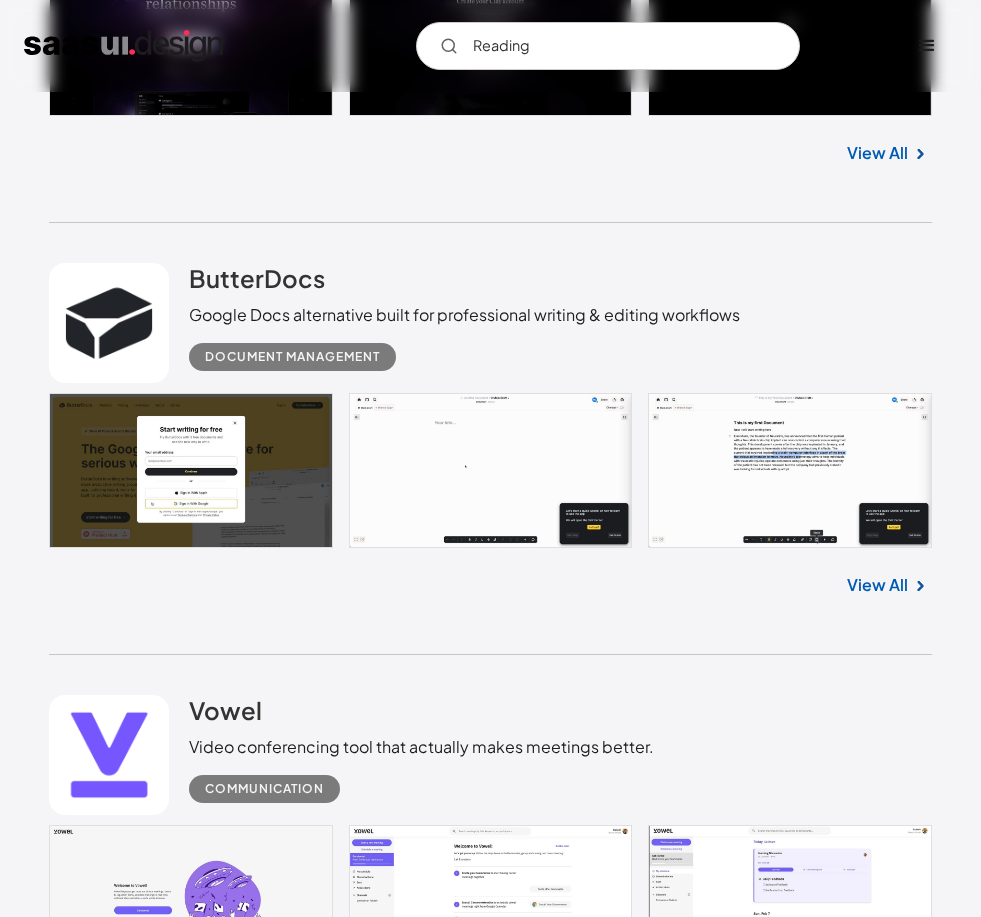 click at bounding box center (490, 471) 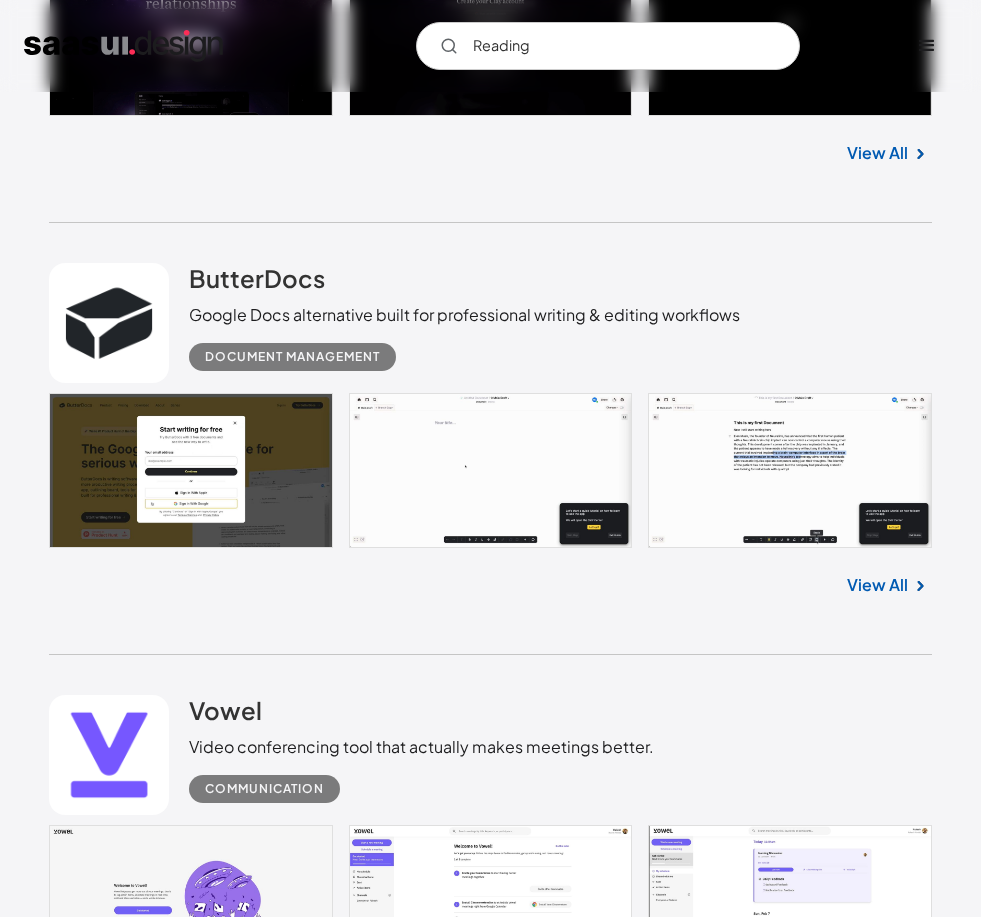 scroll, scrollTop: 3425, scrollLeft: 0, axis: vertical 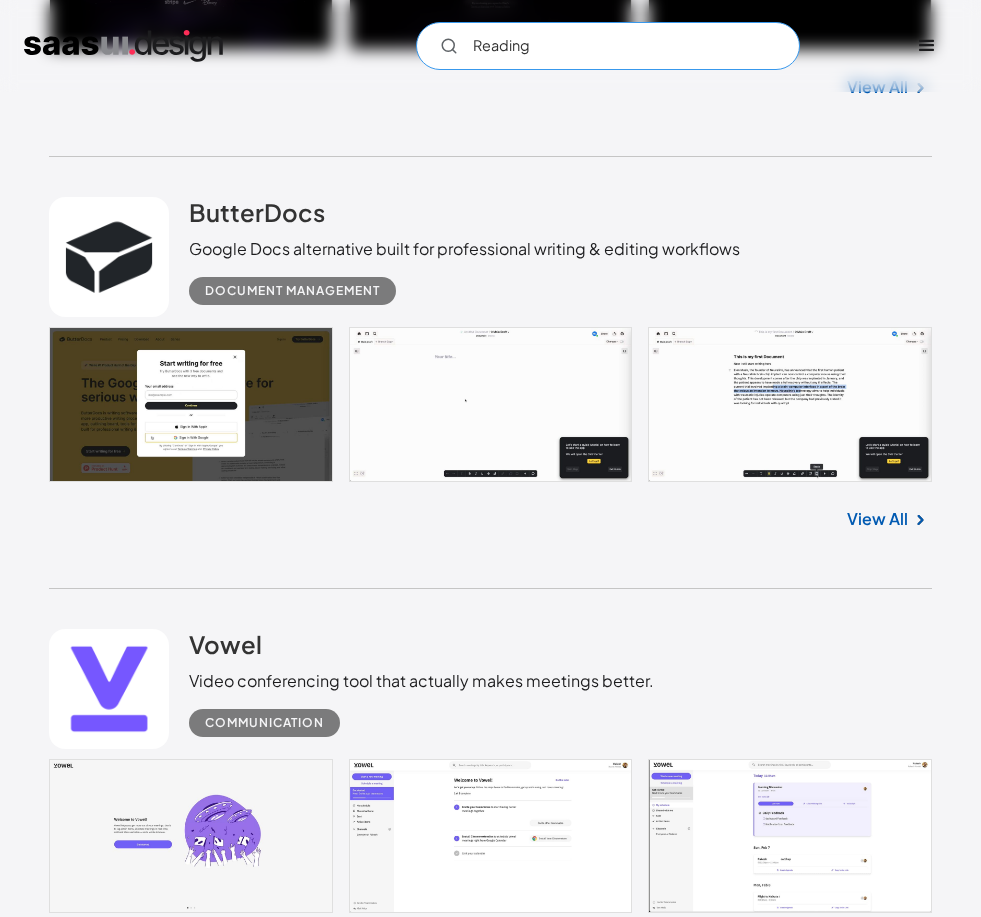 click on "Reading" at bounding box center (608, 46) 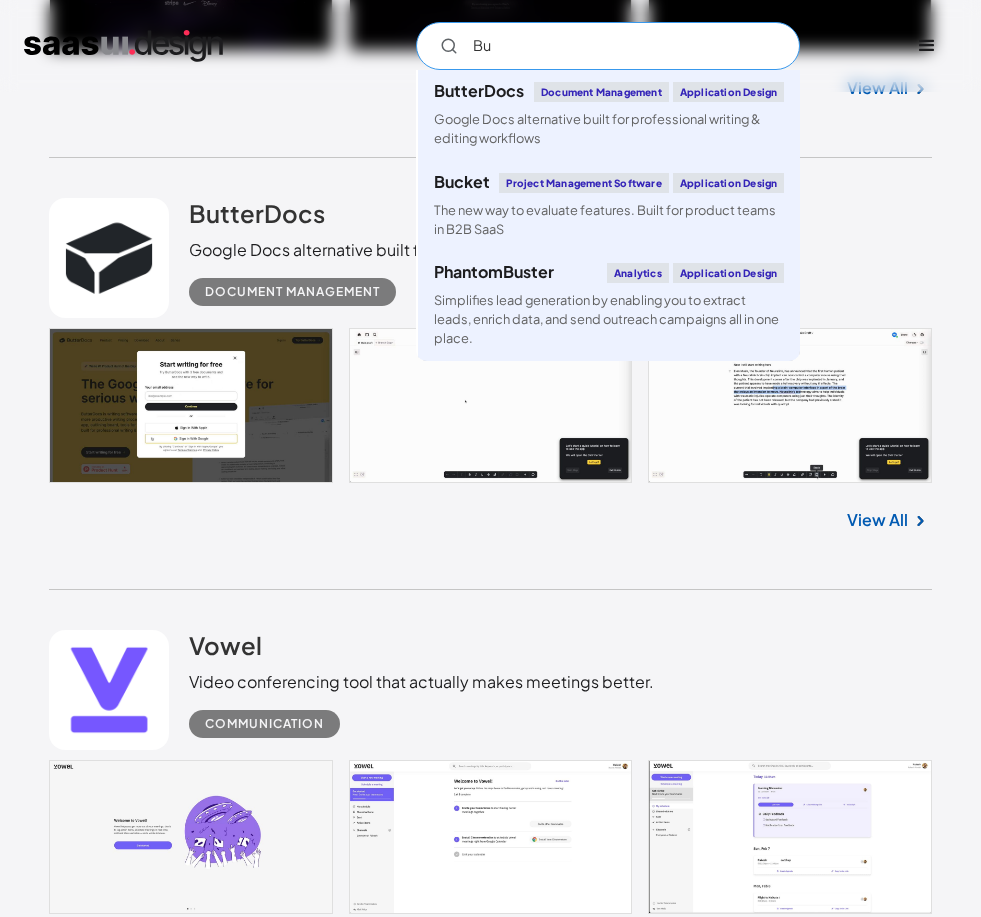 type on "B" 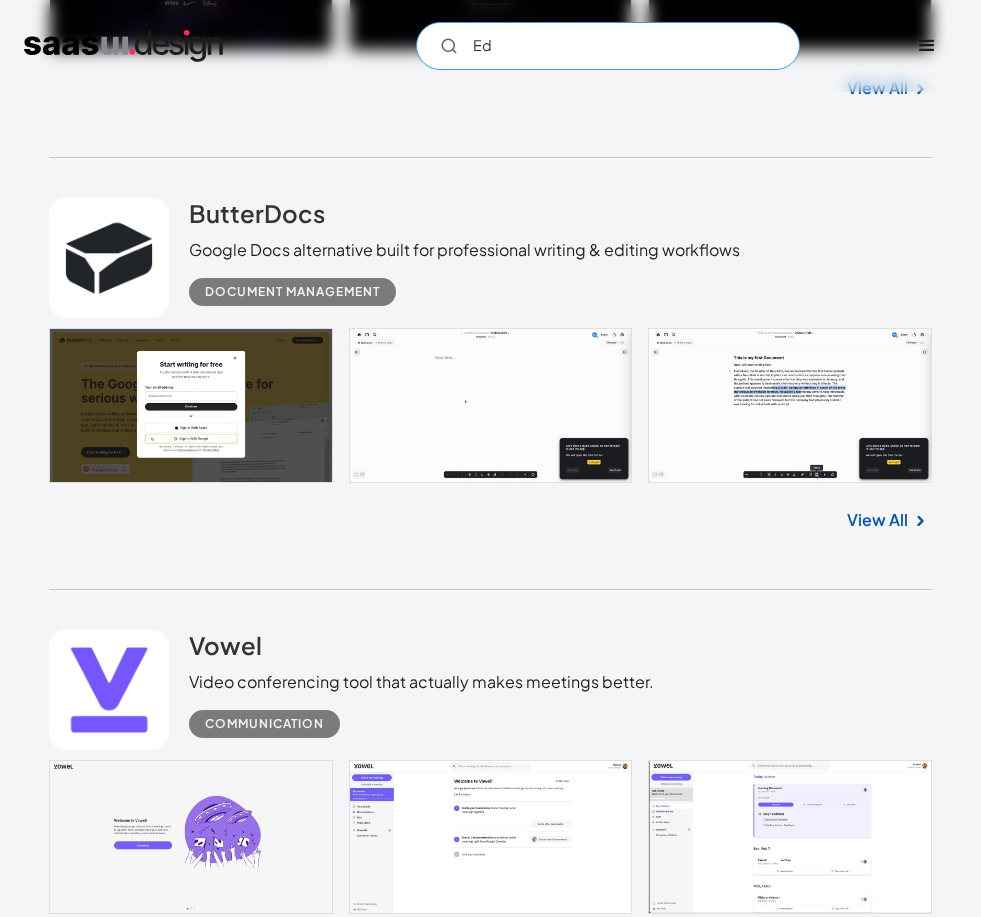 type on "E" 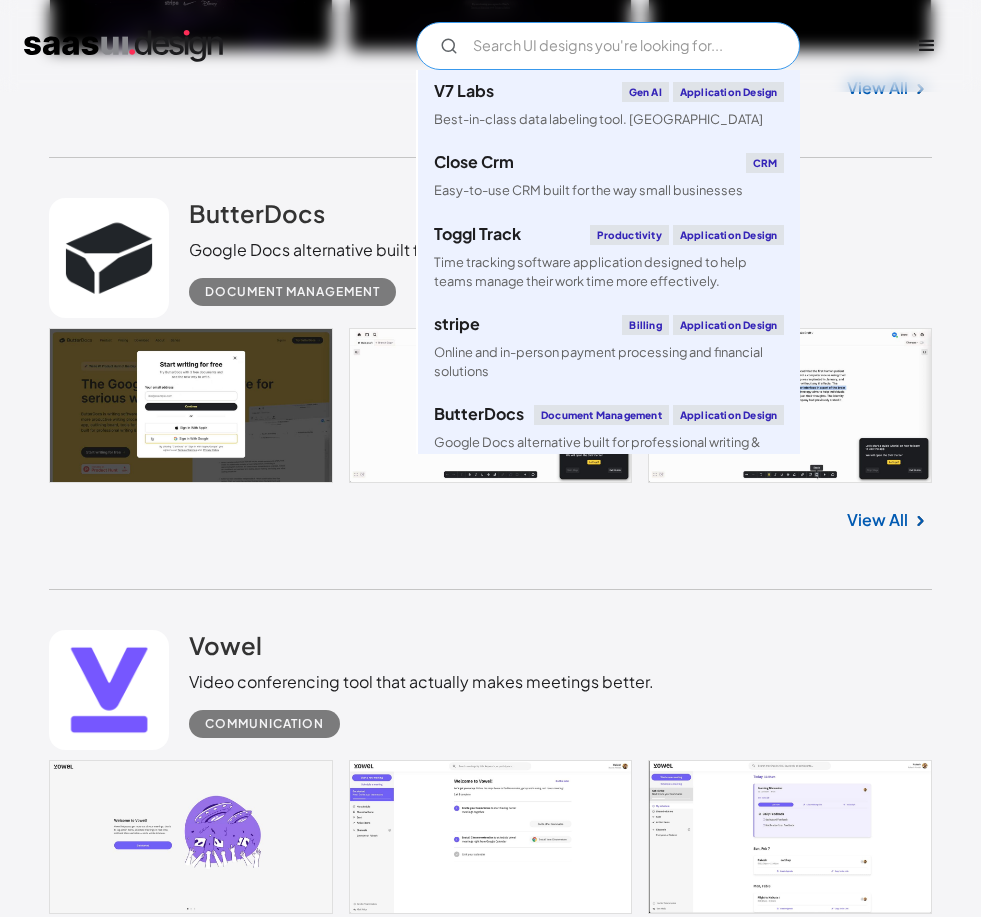 click on "V7 Labs Gen AI Application Design Best-in-class data labeling tool. GenAI" at bounding box center (609, 105) 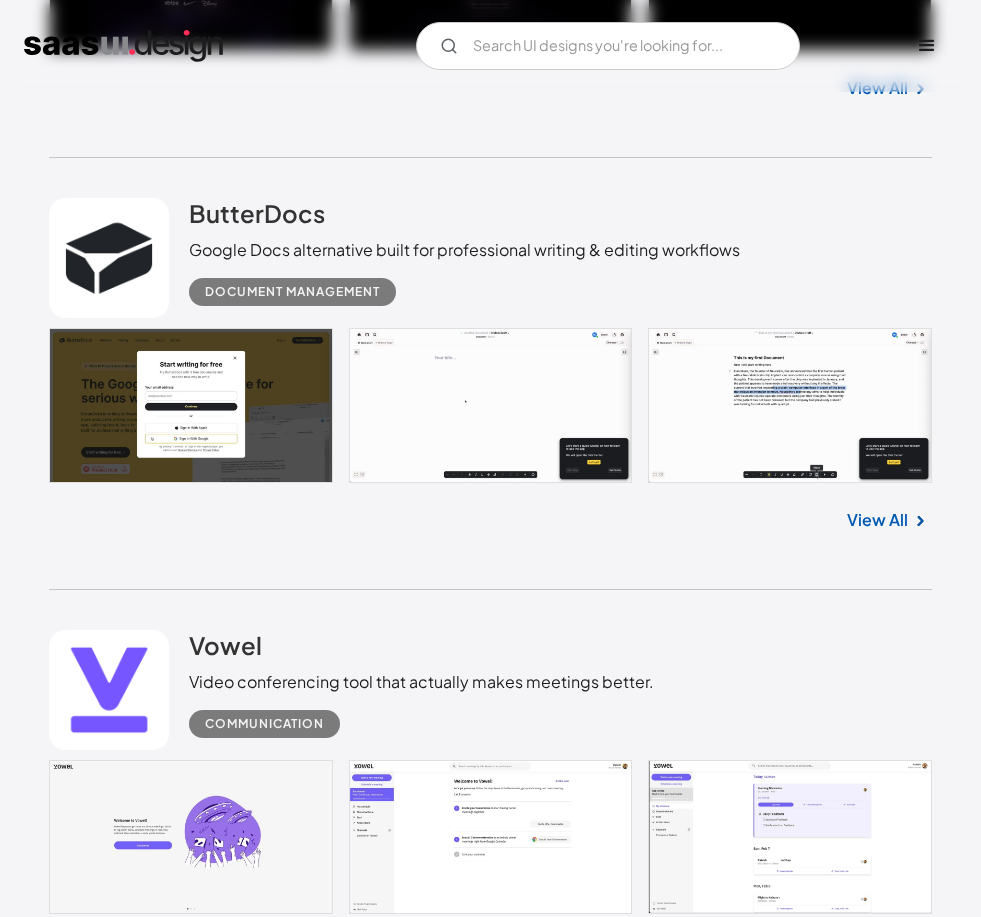 scroll, scrollTop: 3425, scrollLeft: 0, axis: vertical 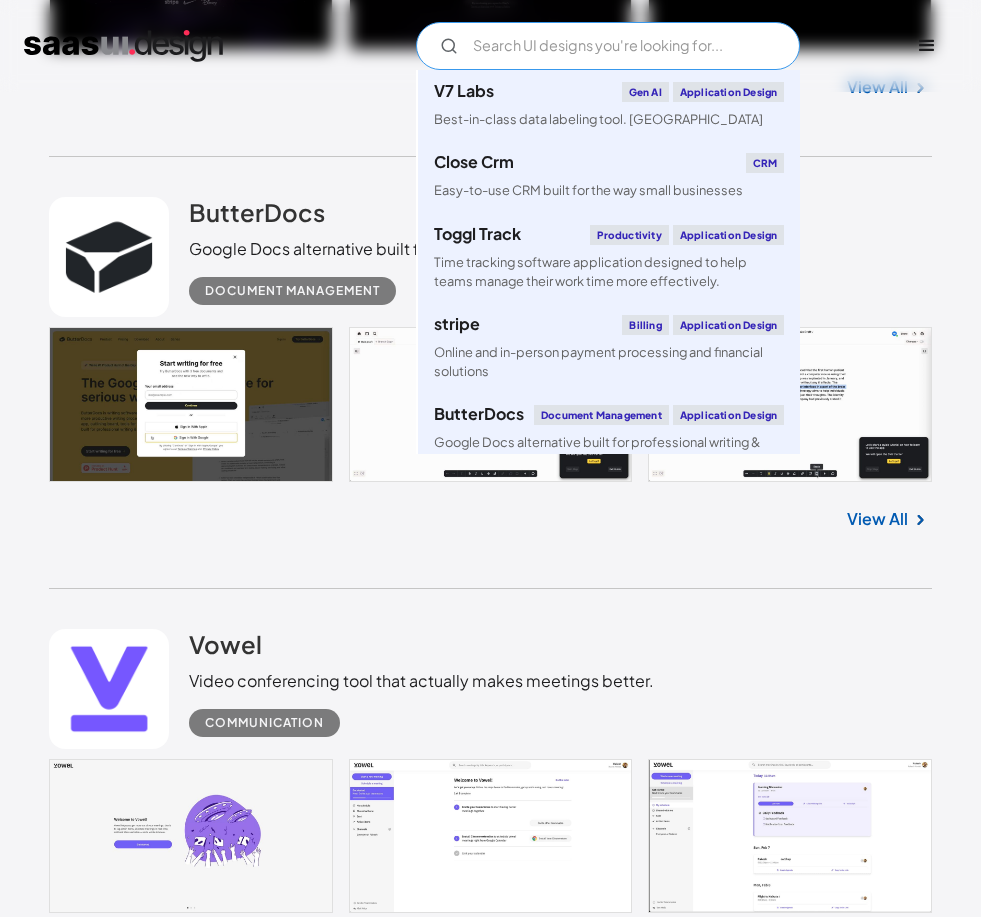 type 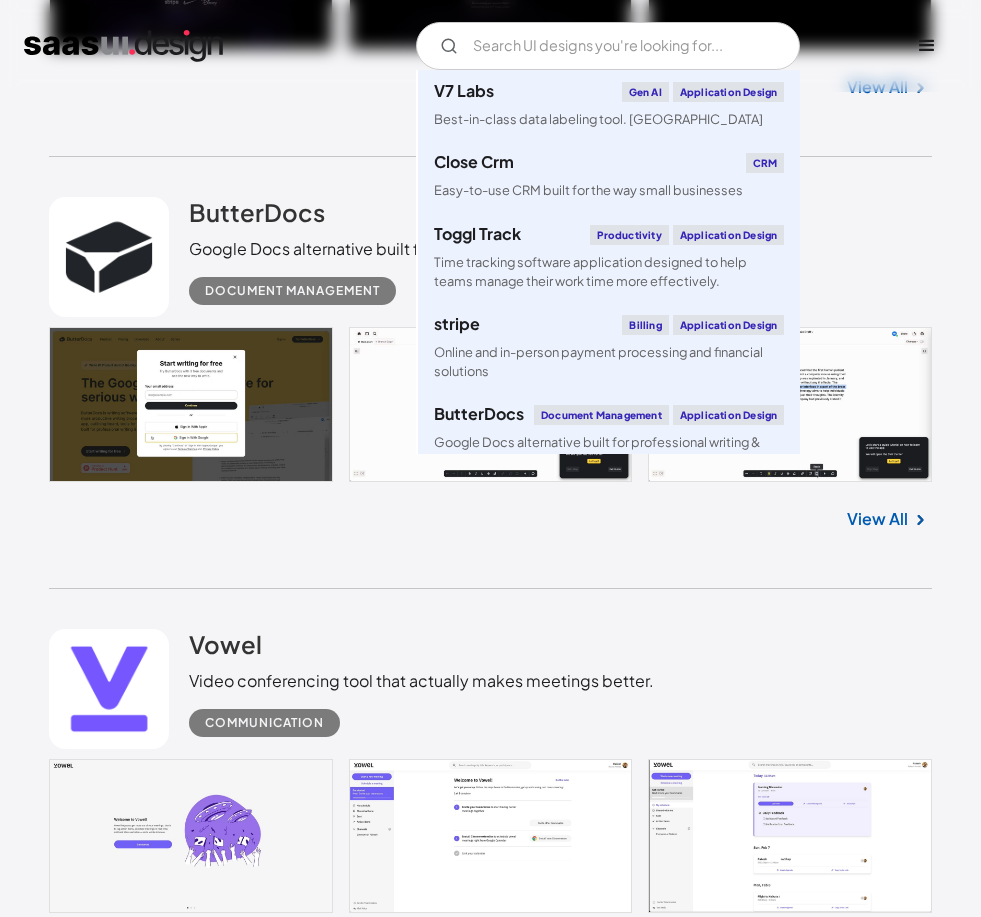 click on "Vowel Video conferencing tool that actually makes meetings better. Communication" at bounding box center (490, 674) 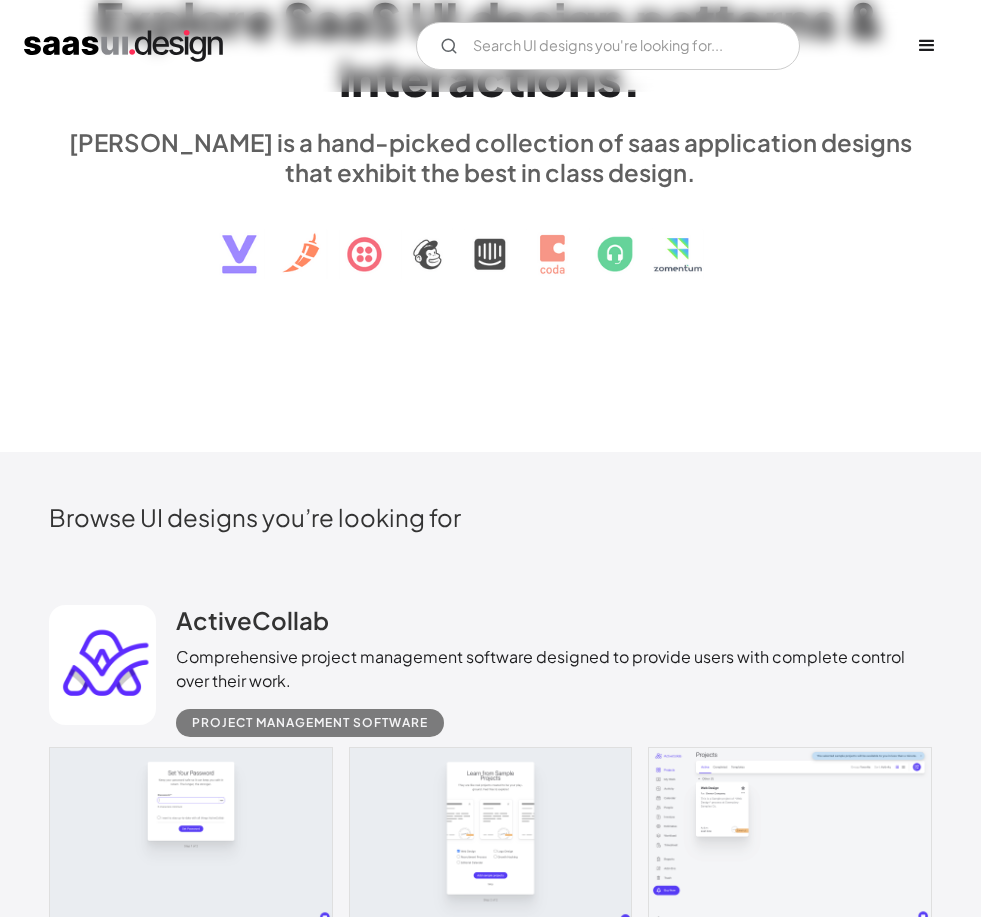 scroll, scrollTop: 281, scrollLeft: 0, axis: vertical 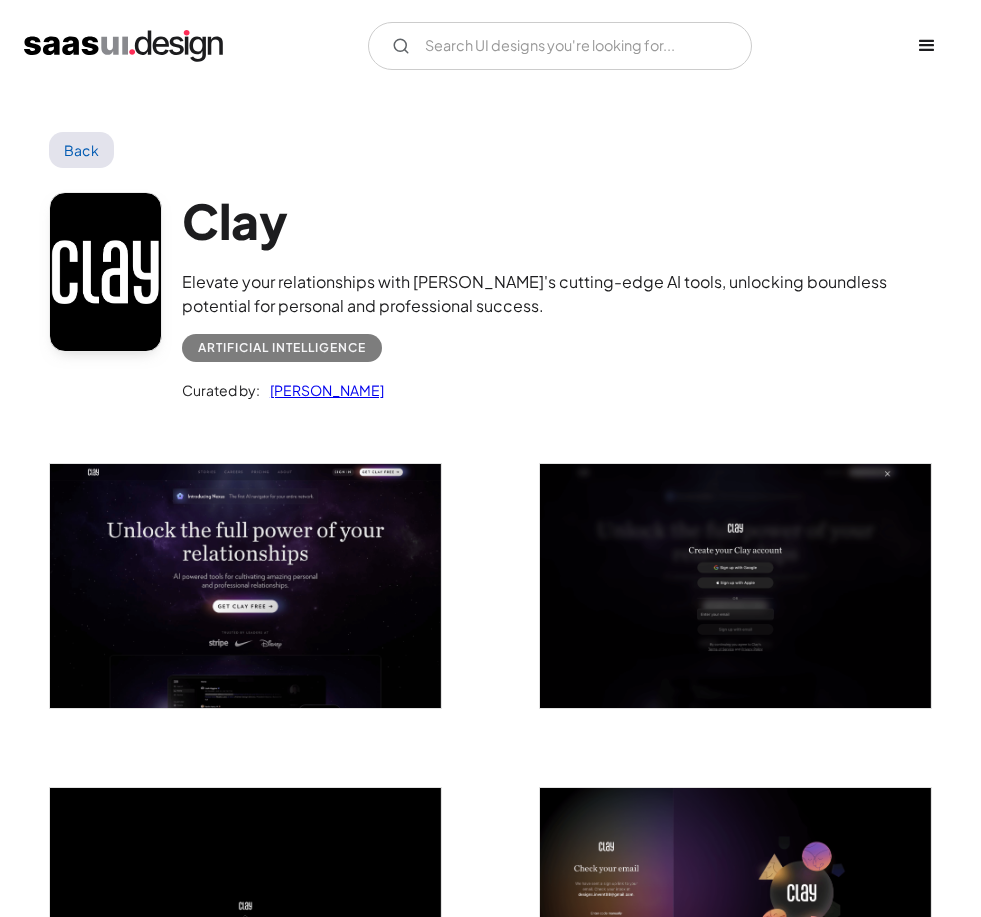 click at bounding box center (245, 586) 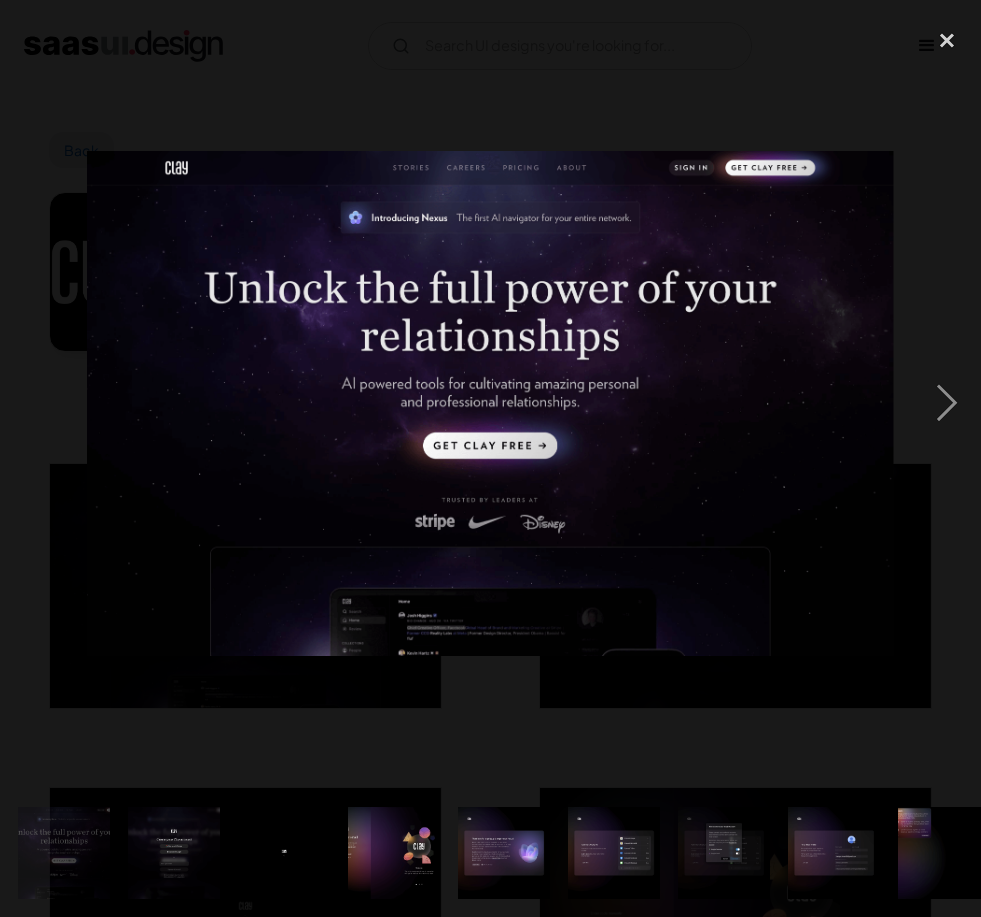 click at bounding box center [947, 403] 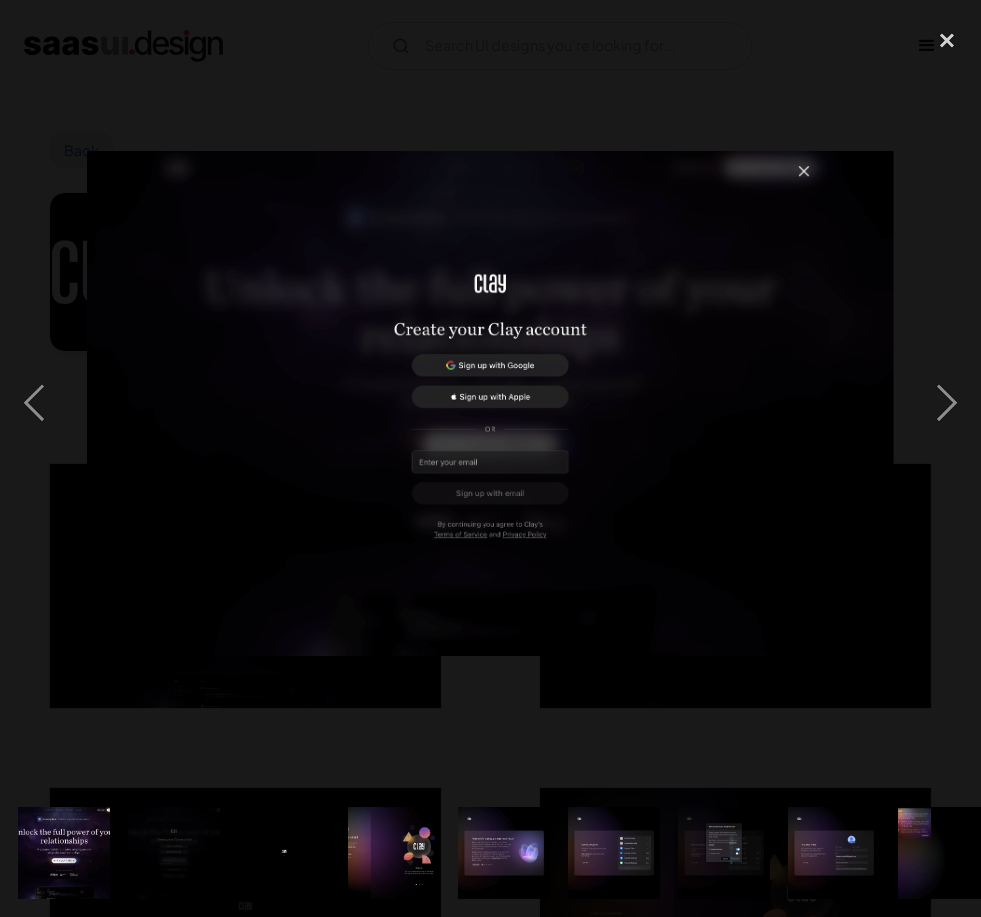 click at bounding box center (947, 403) 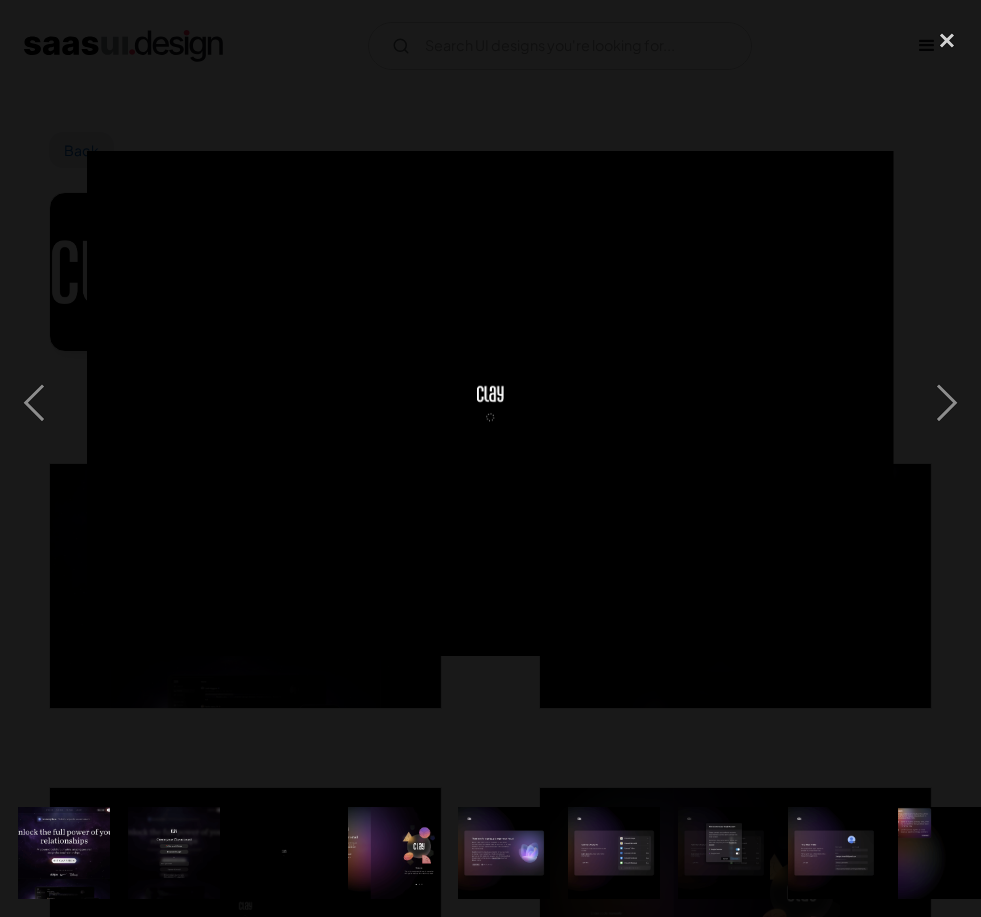 click at bounding box center (947, 403) 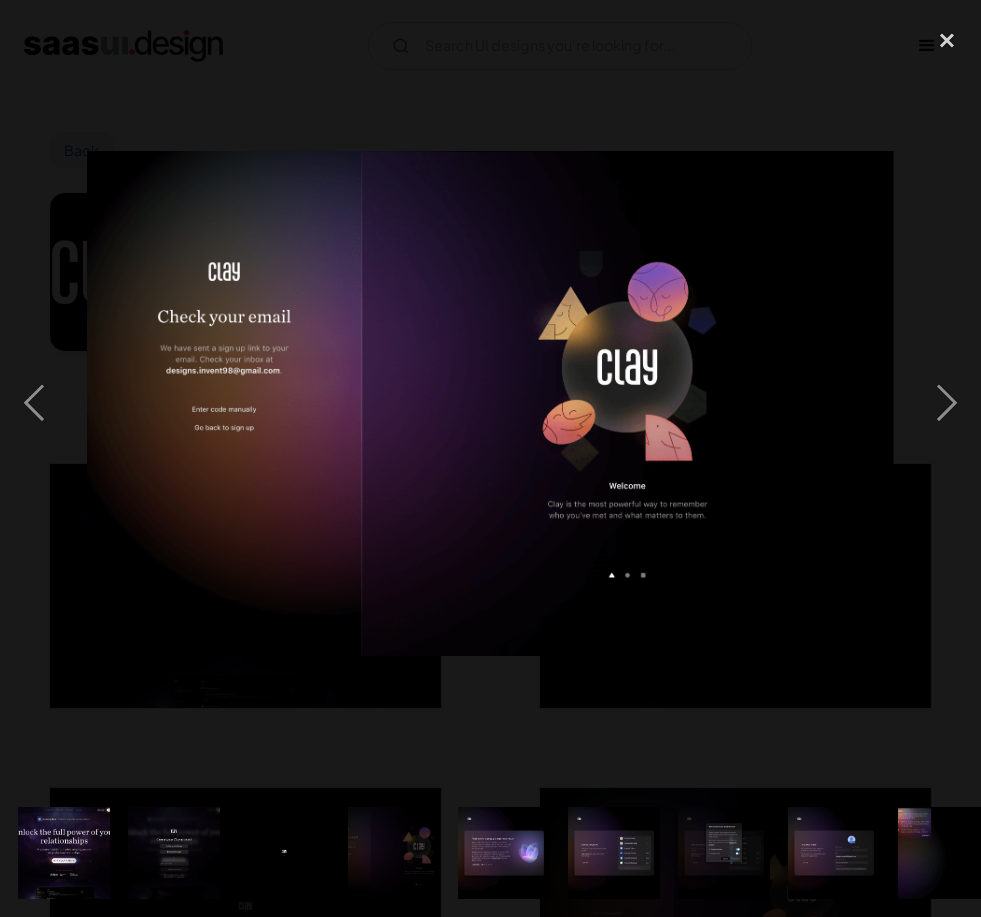 click at bounding box center [947, 403] 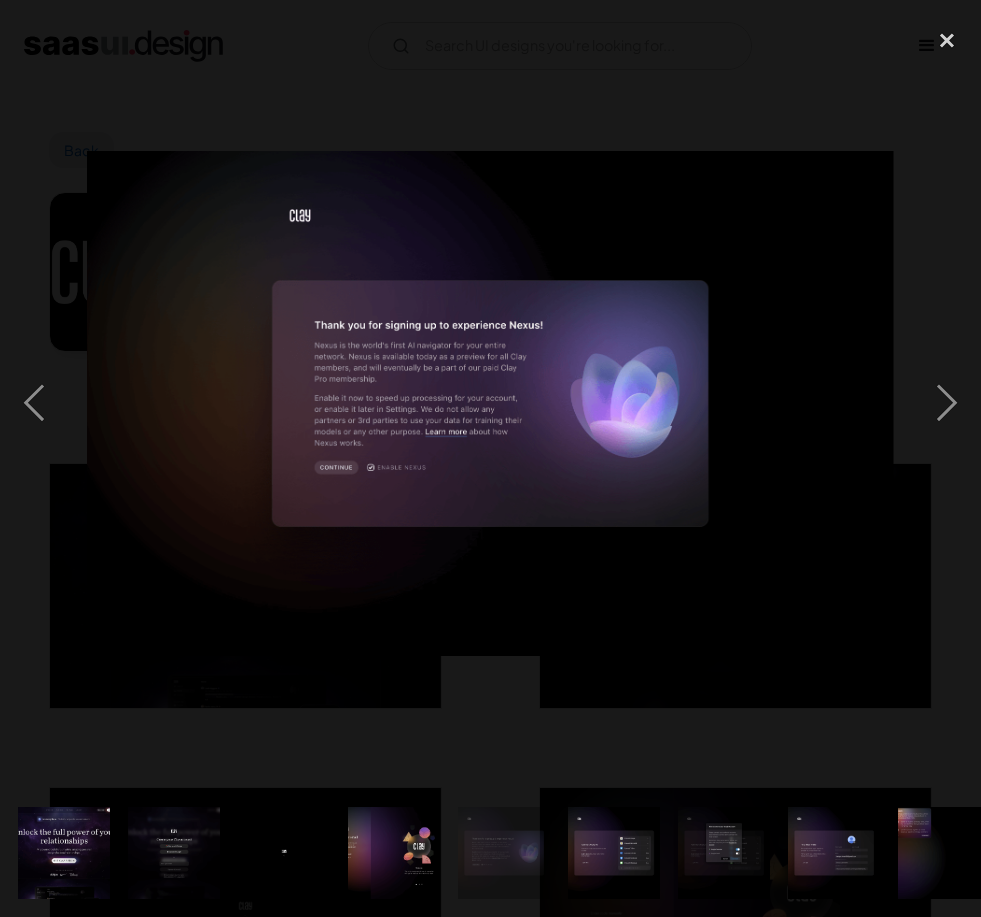 click at bounding box center (947, 403) 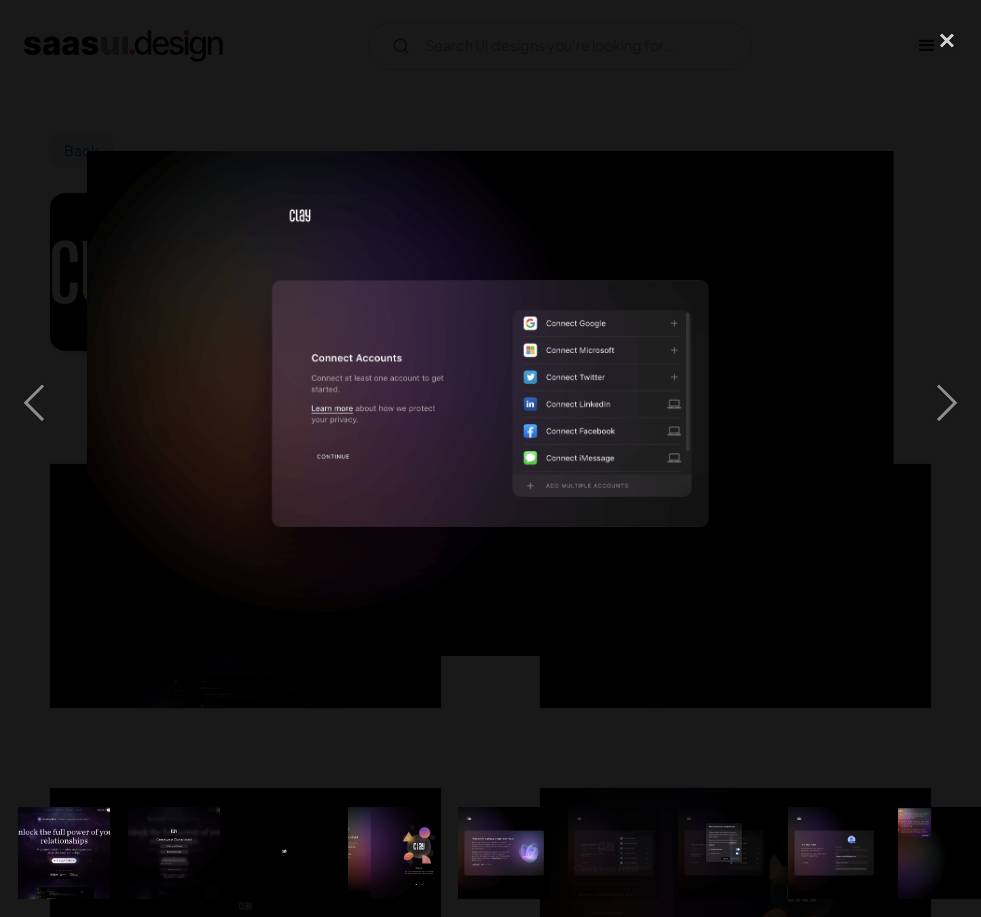 click at bounding box center [947, 403] 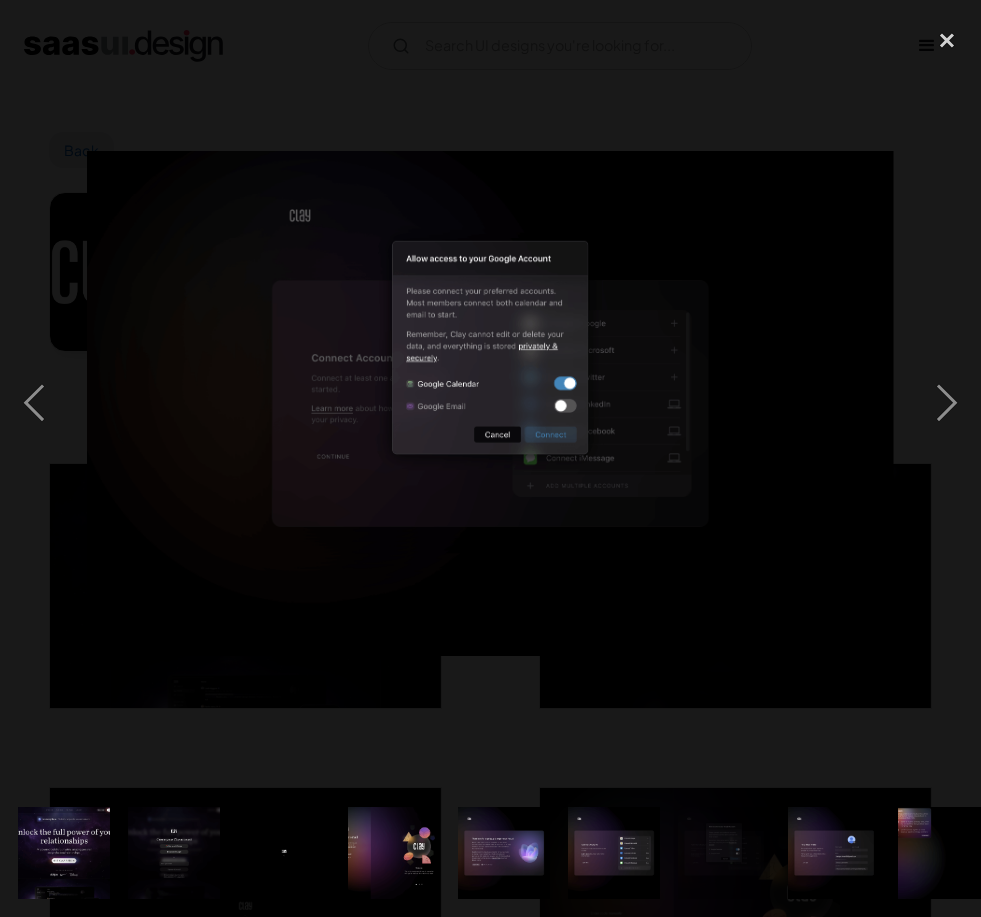 click at bounding box center [947, 403] 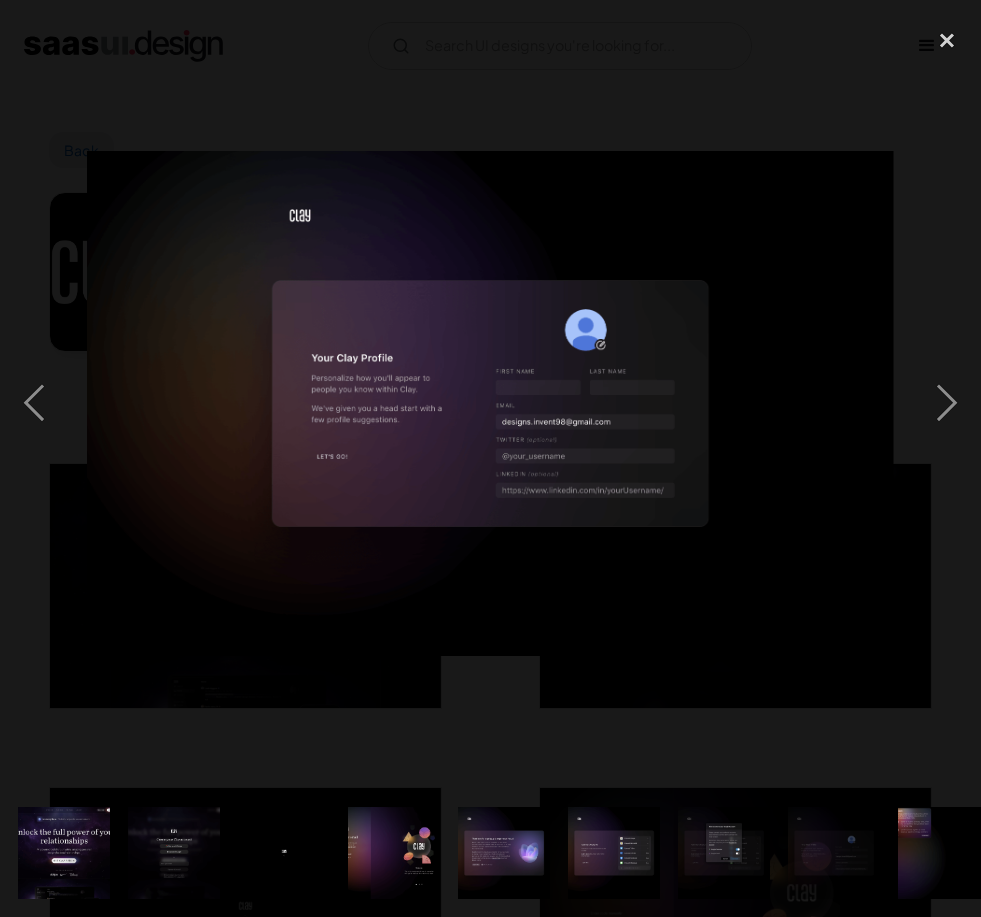 click at bounding box center (947, 403) 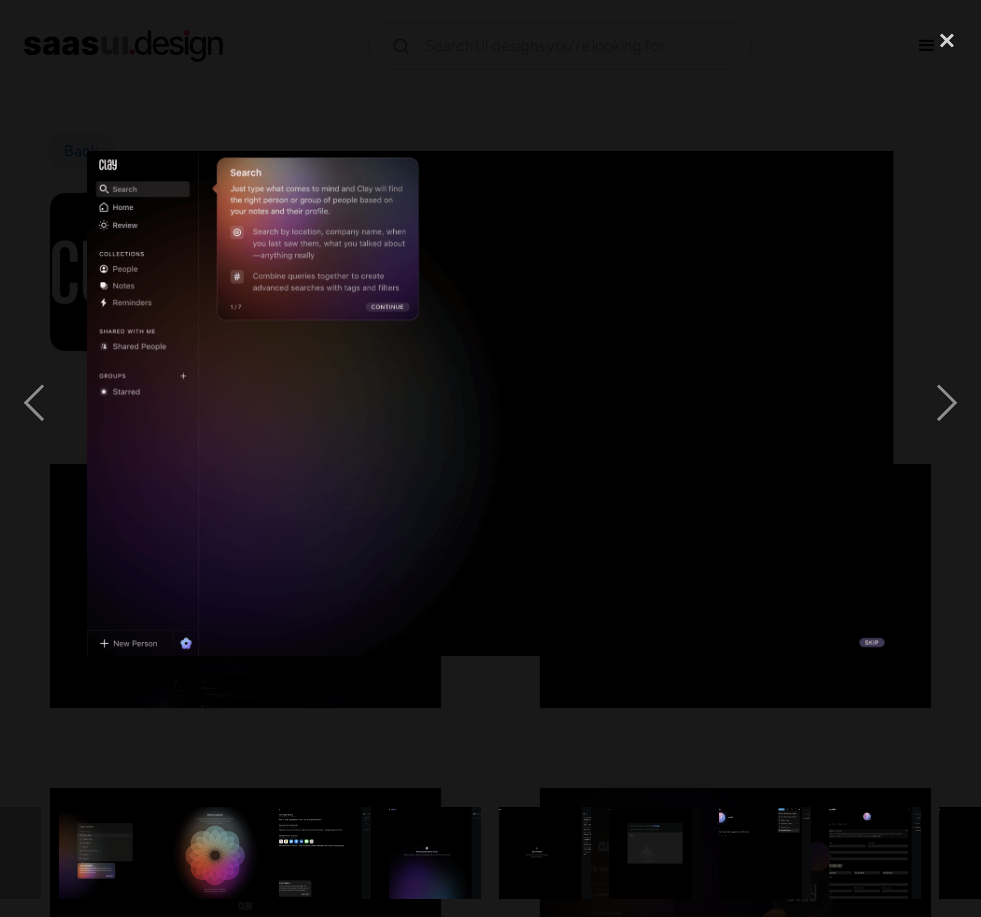 scroll, scrollTop: 0, scrollLeft: 953, axis: horizontal 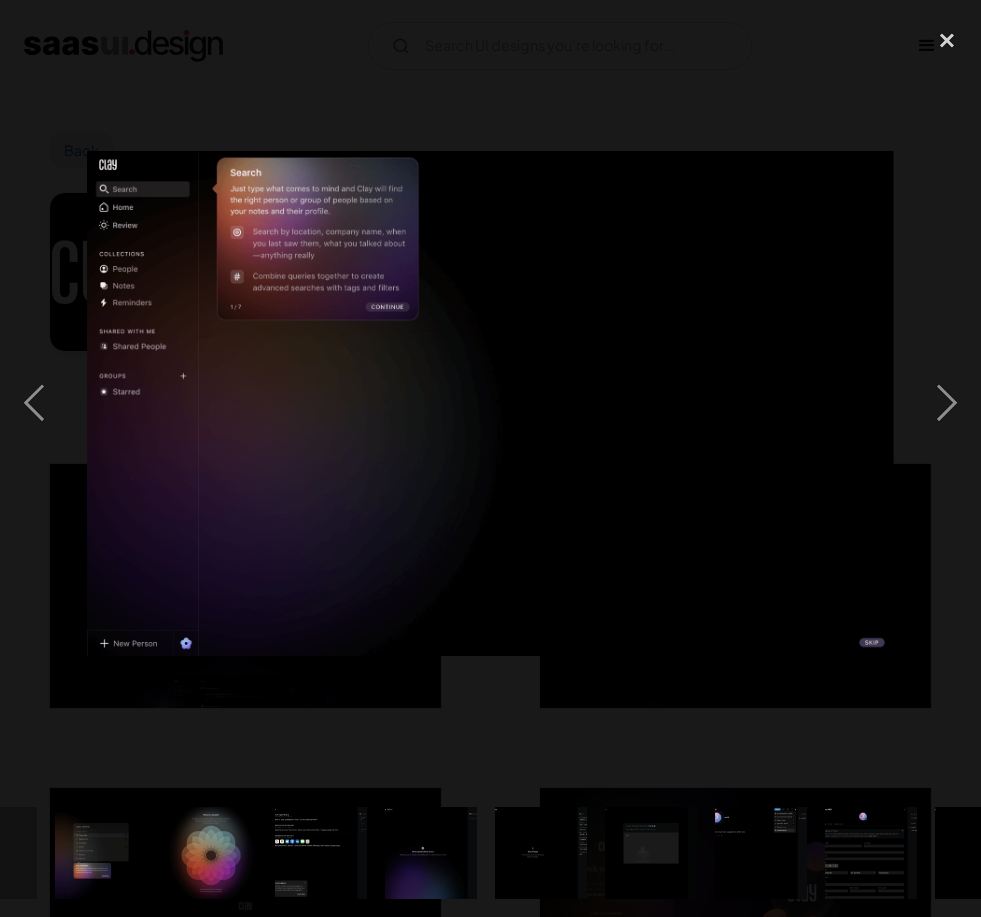 click at bounding box center [947, 403] 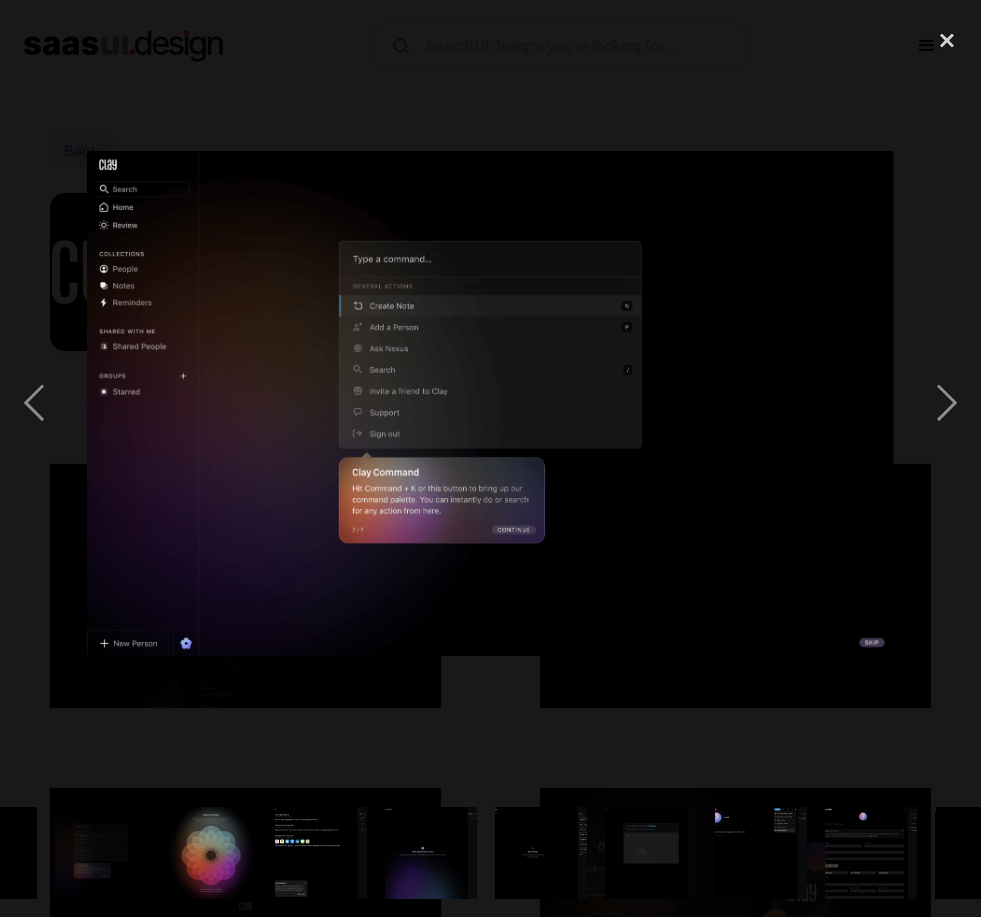 click at bounding box center [947, 403] 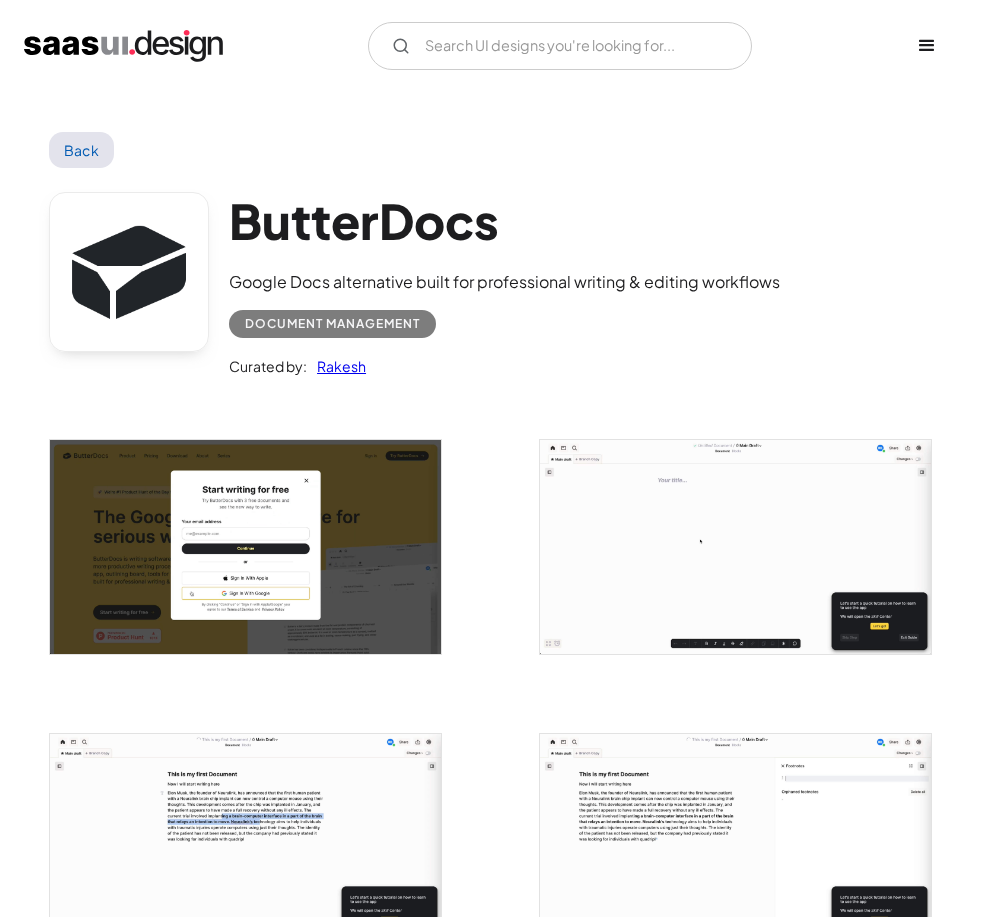 scroll, scrollTop: 0, scrollLeft: 0, axis: both 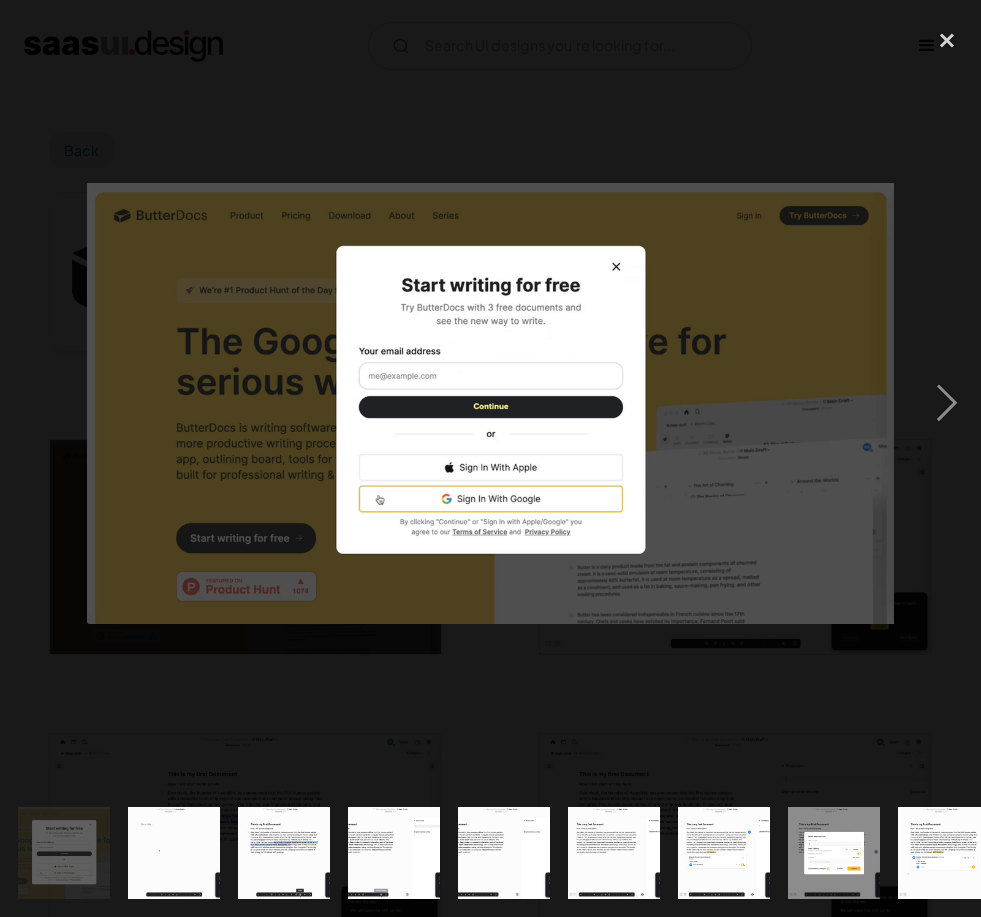 click at bounding box center (947, 403) 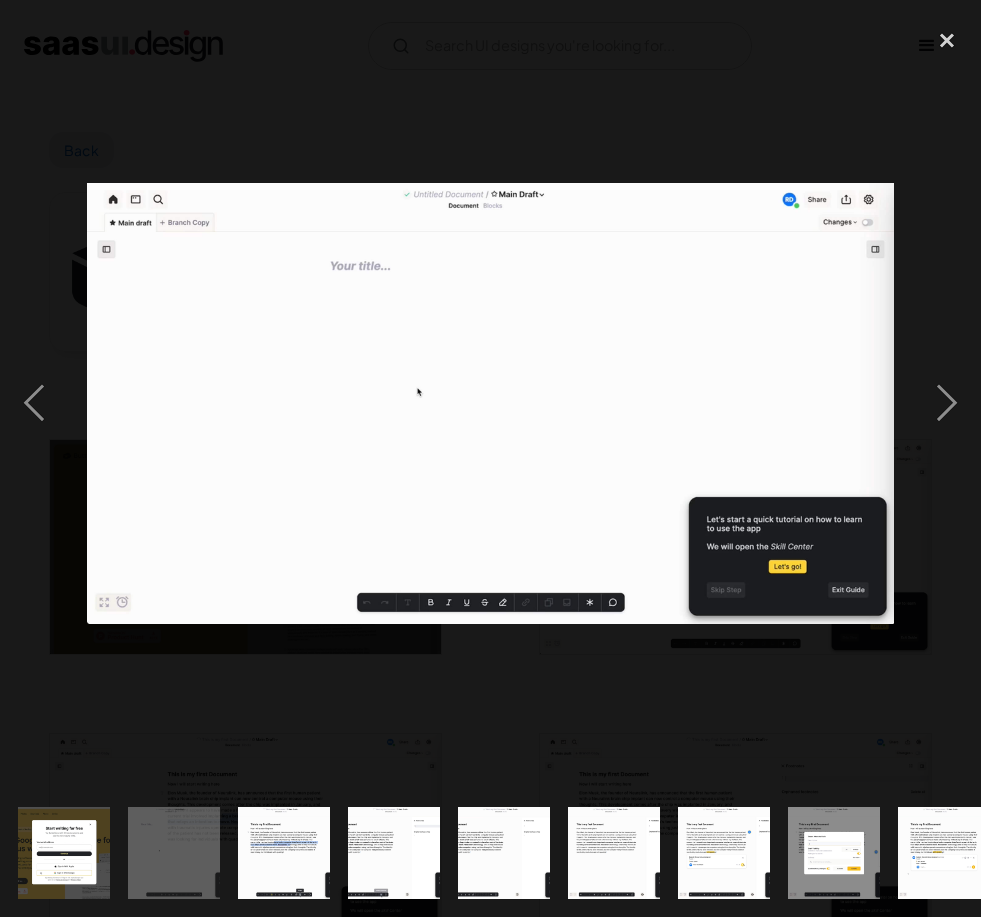 click at bounding box center [947, 403] 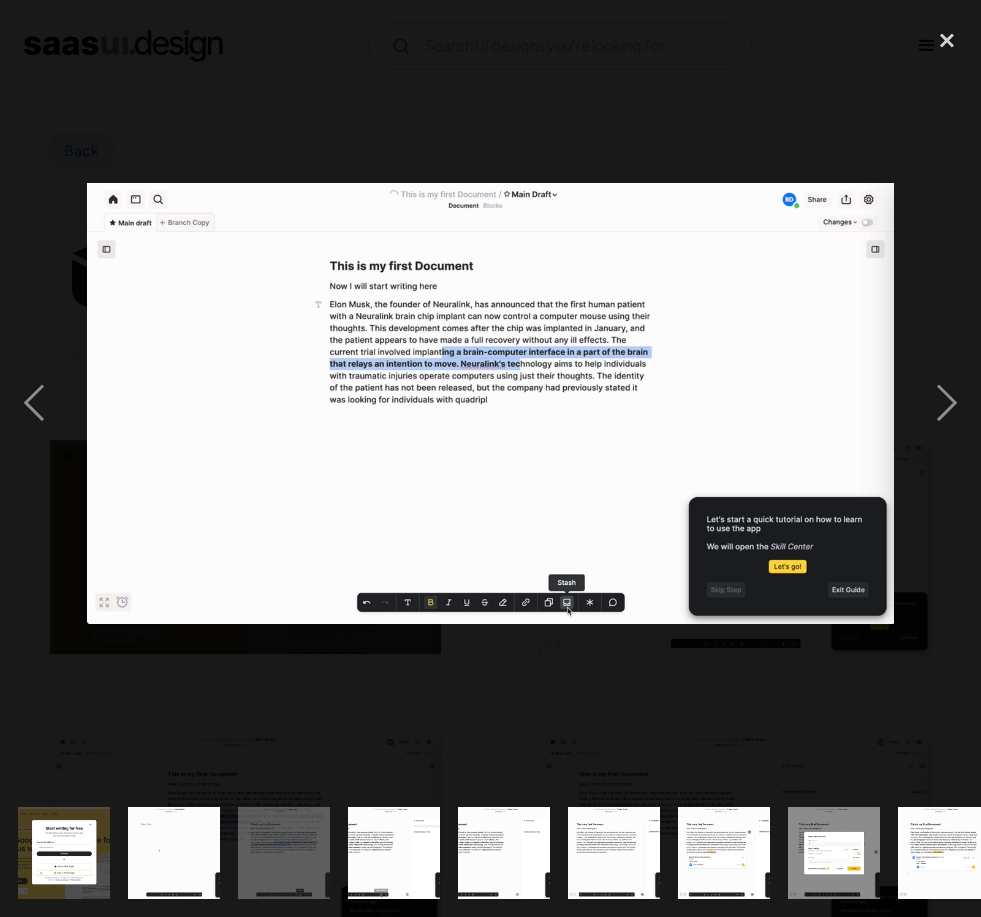 click at bounding box center [947, 403] 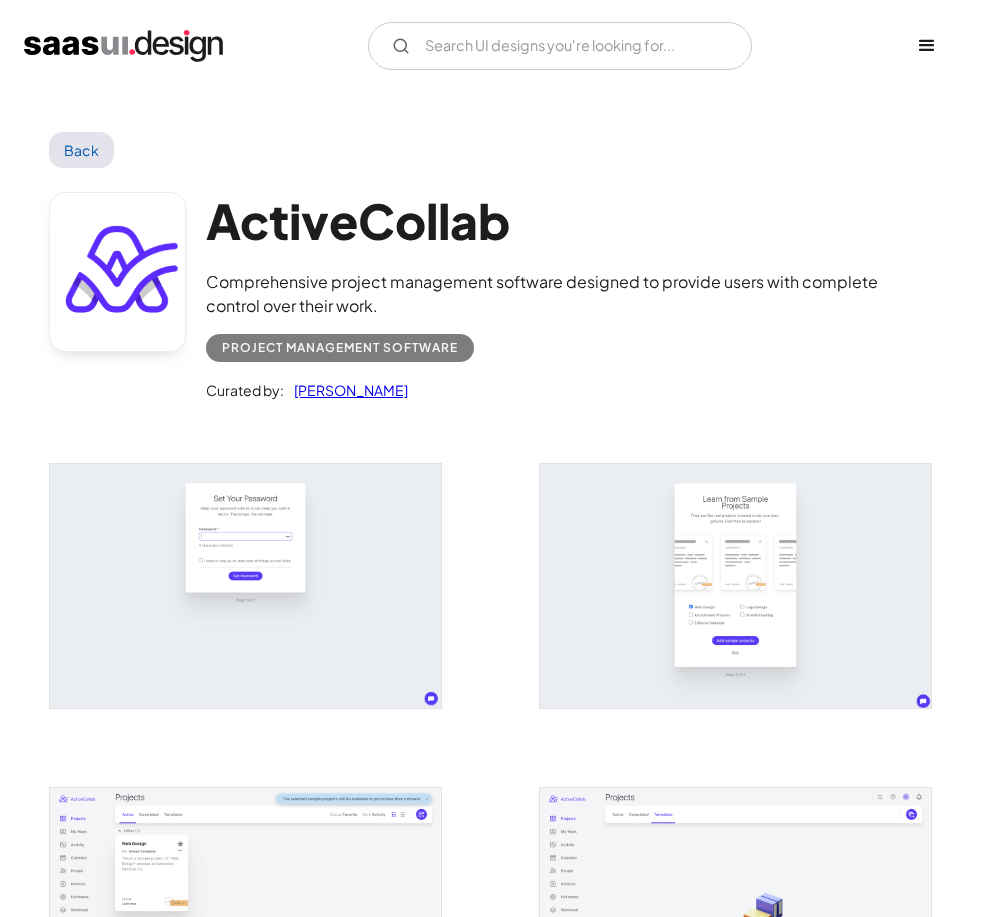 scroll, scrollTop: 0, scrollLeft: 0, axis: both 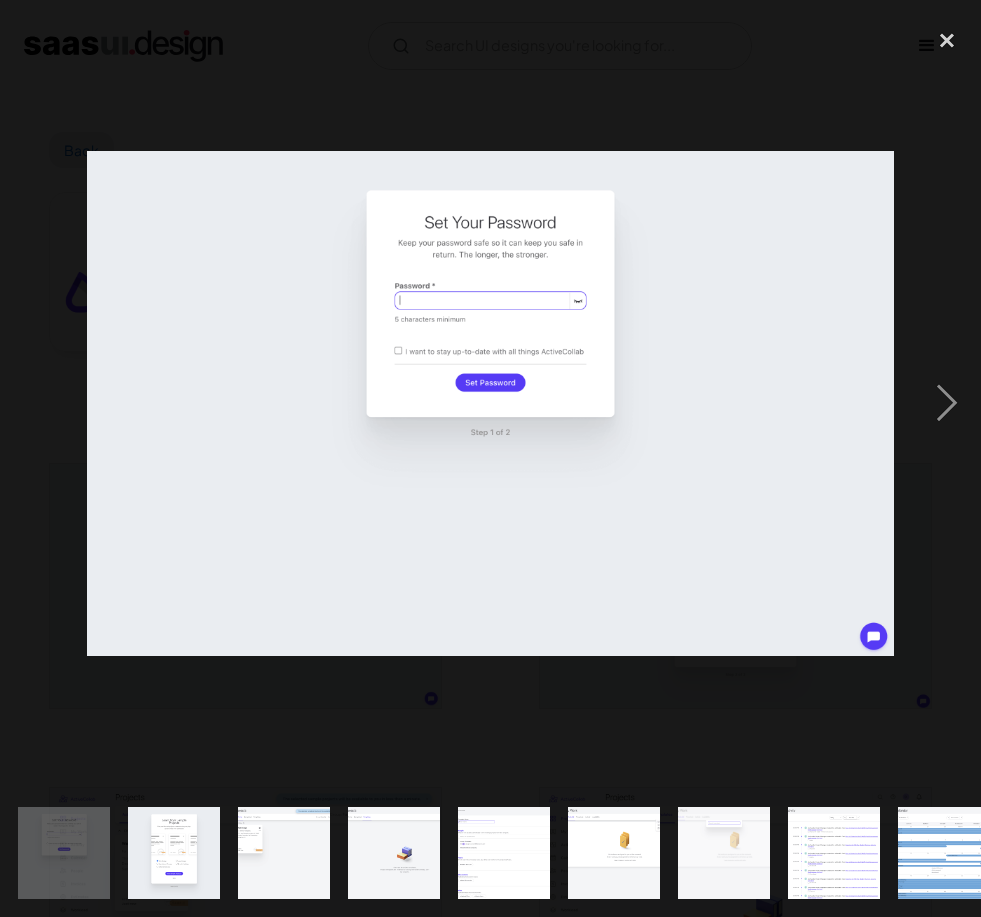 click at bounding box center (947, 403) 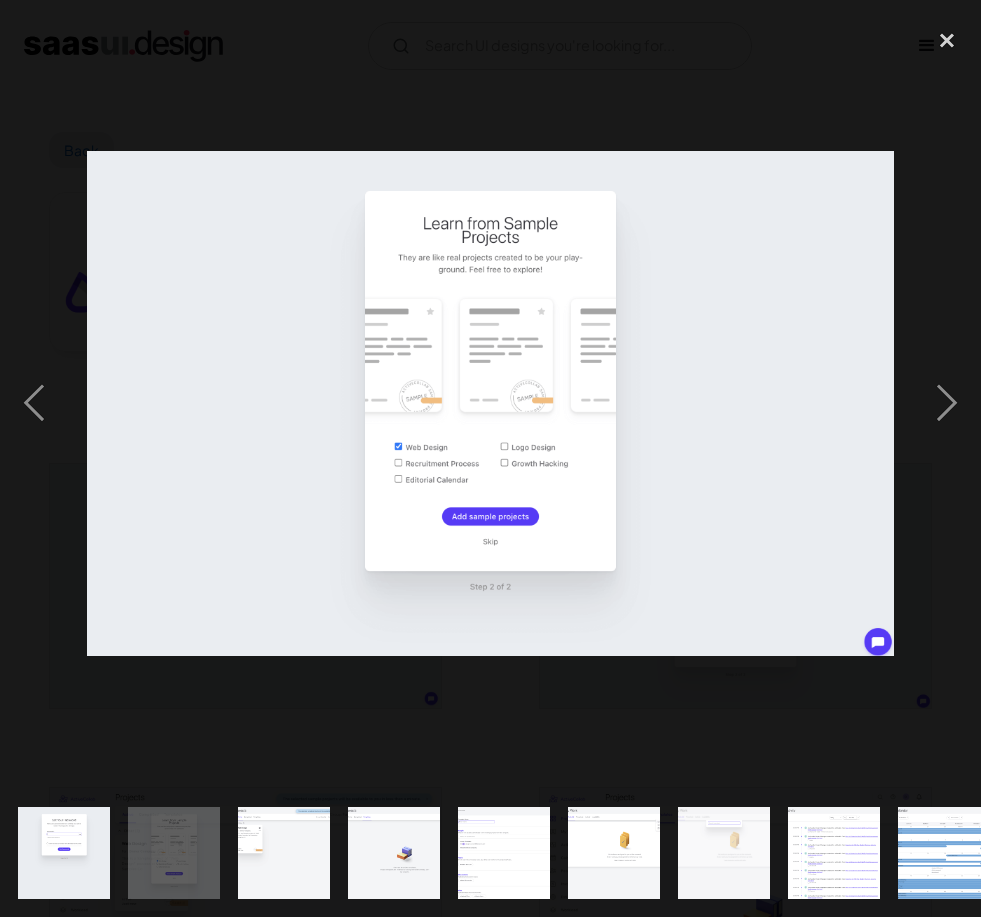 click at bounding box center (947, 403) 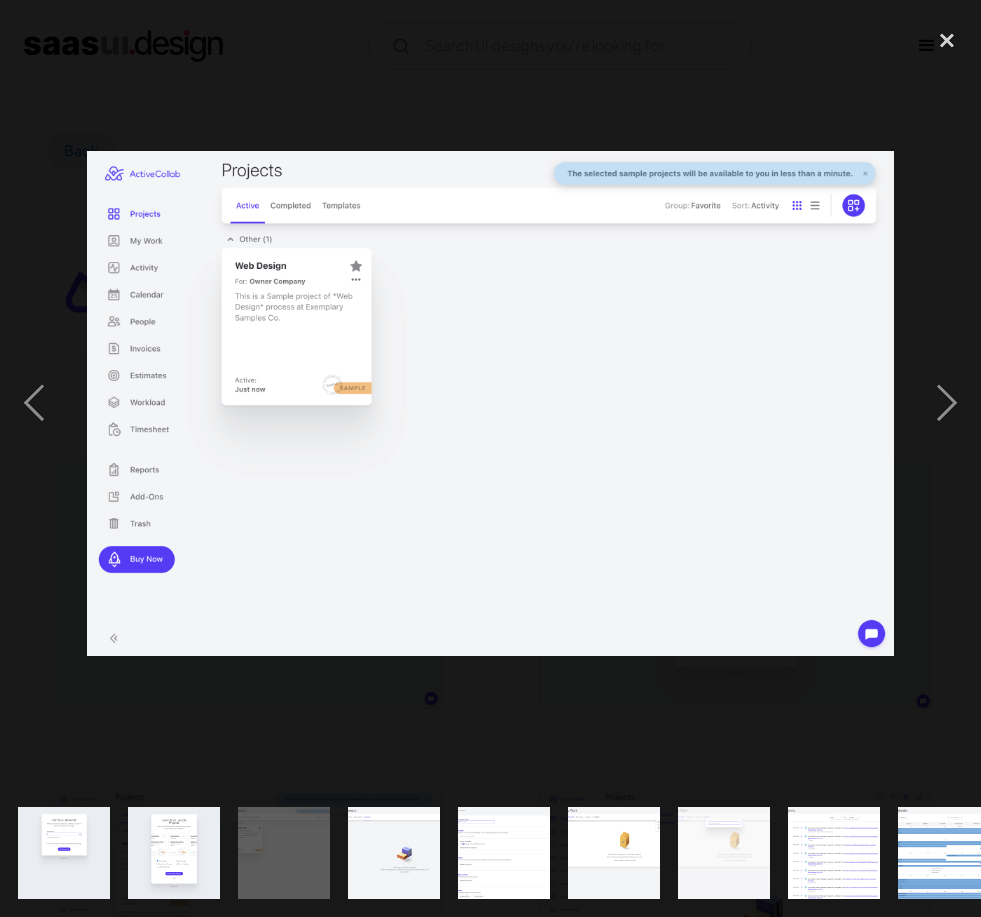 click at bounding box center [947, 403] 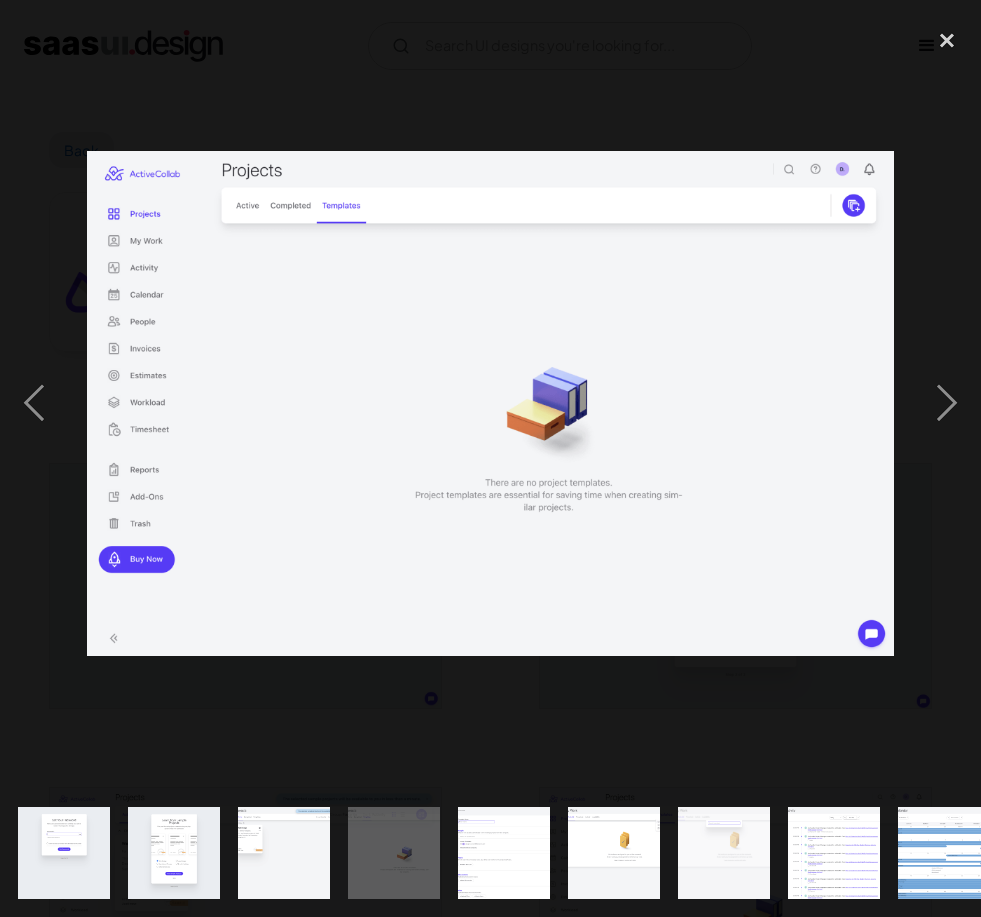 click at bounding box center (947, 403) 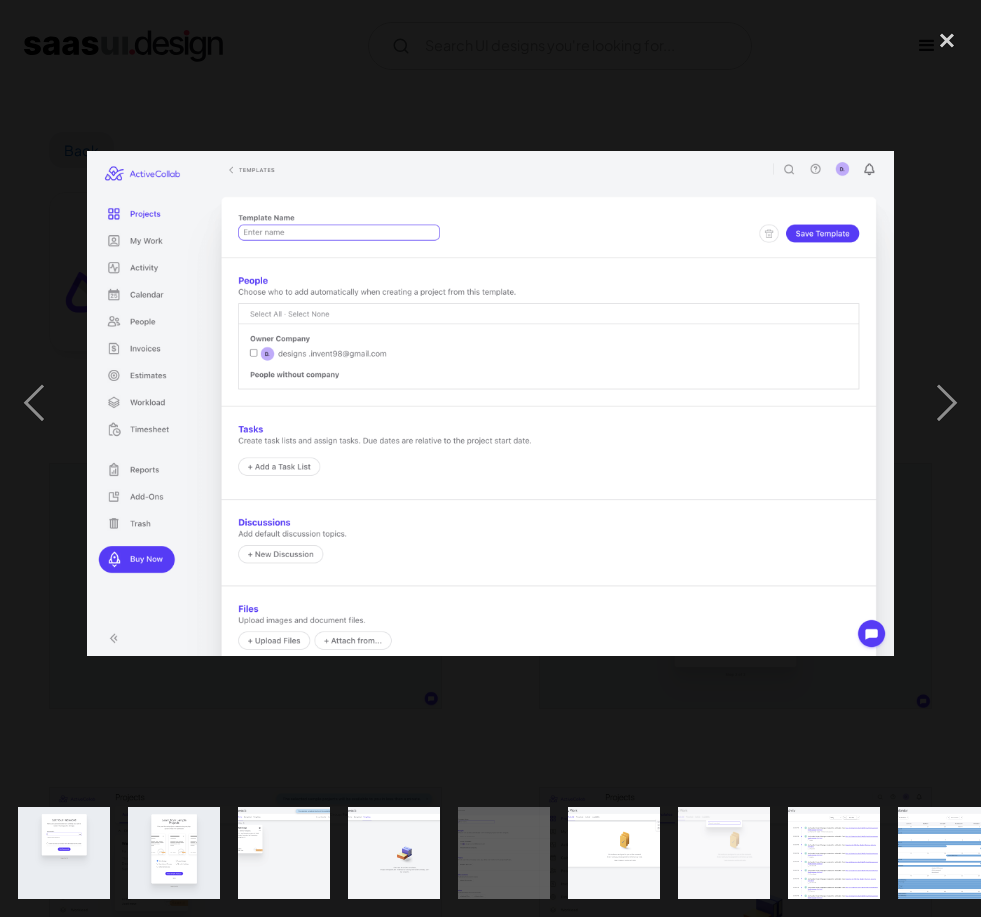 click at bounding box center (947, 403) 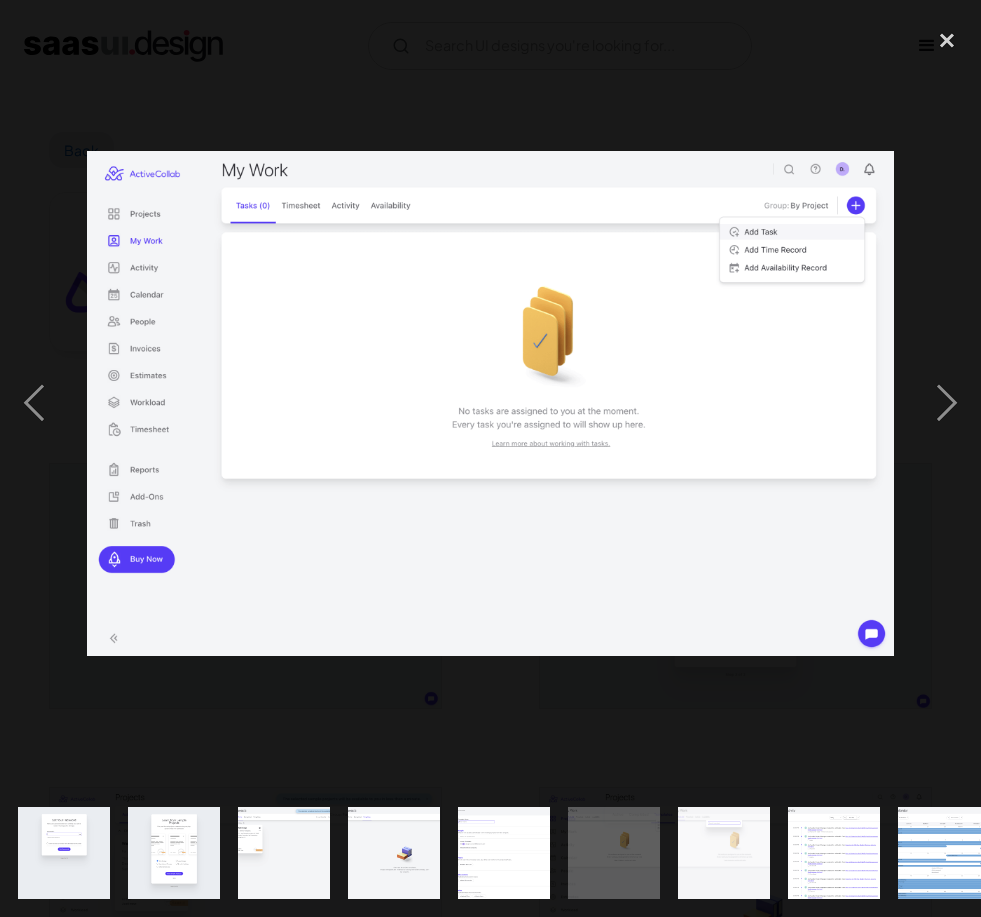 click at bounding box center (947, 403) 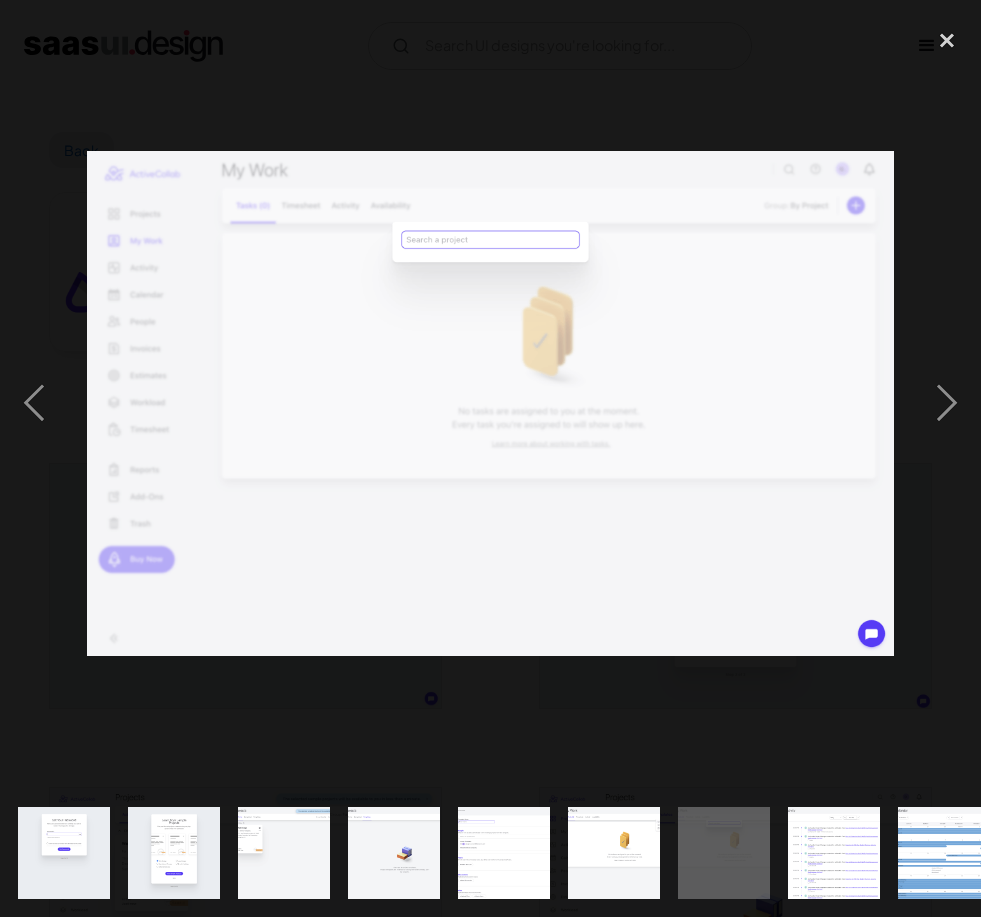 click at bounding box center [947, 403] 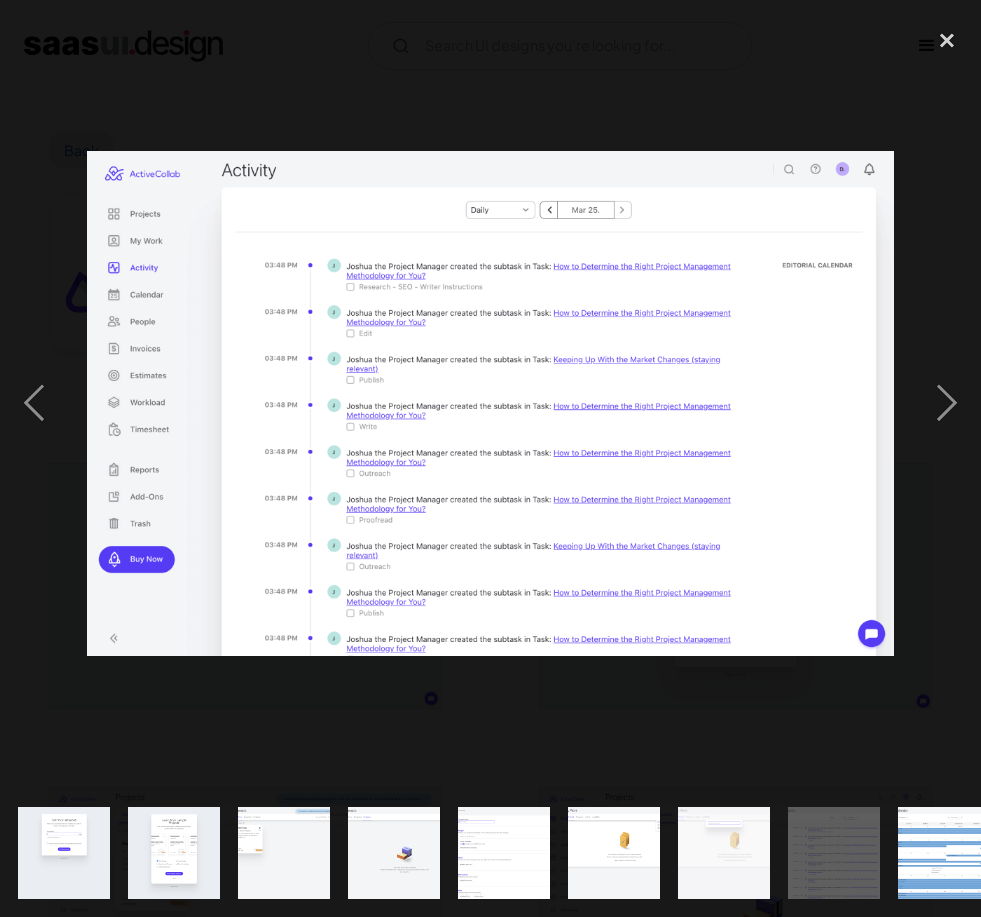 click at bounding box center [947, 403] 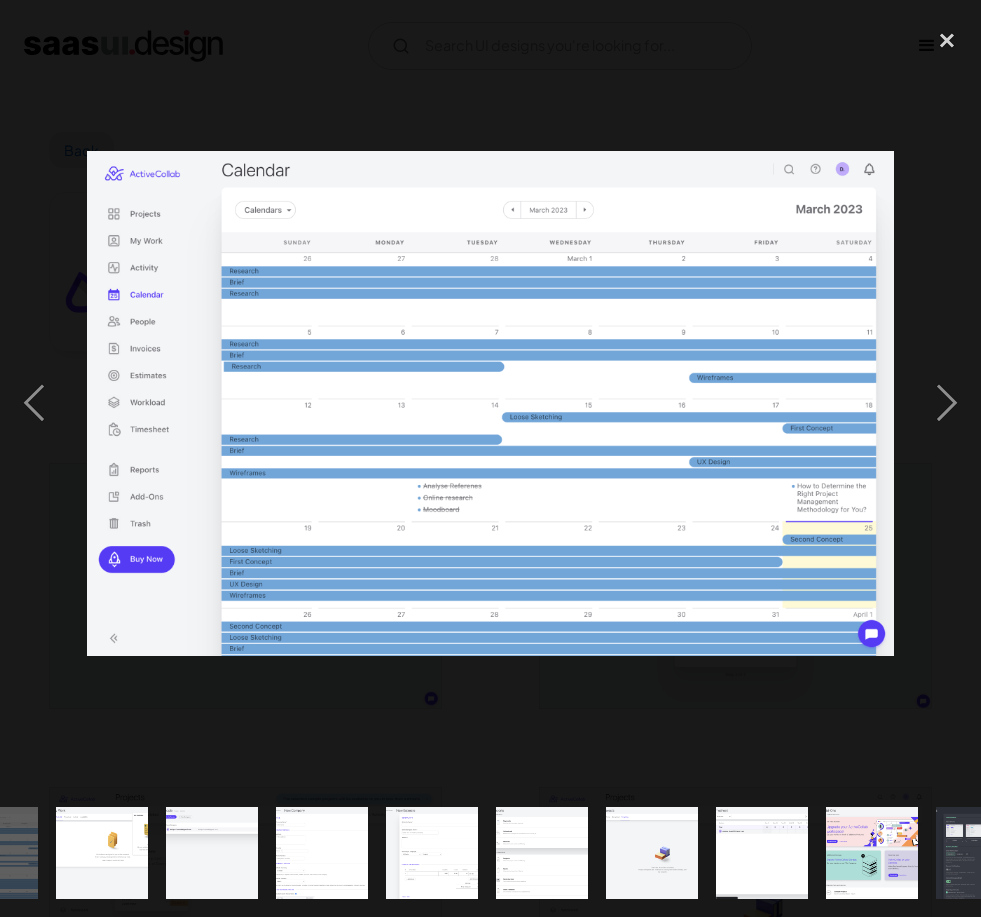 scroll, scrollTop: 0, scrollLeft: 953, axis: horizontal 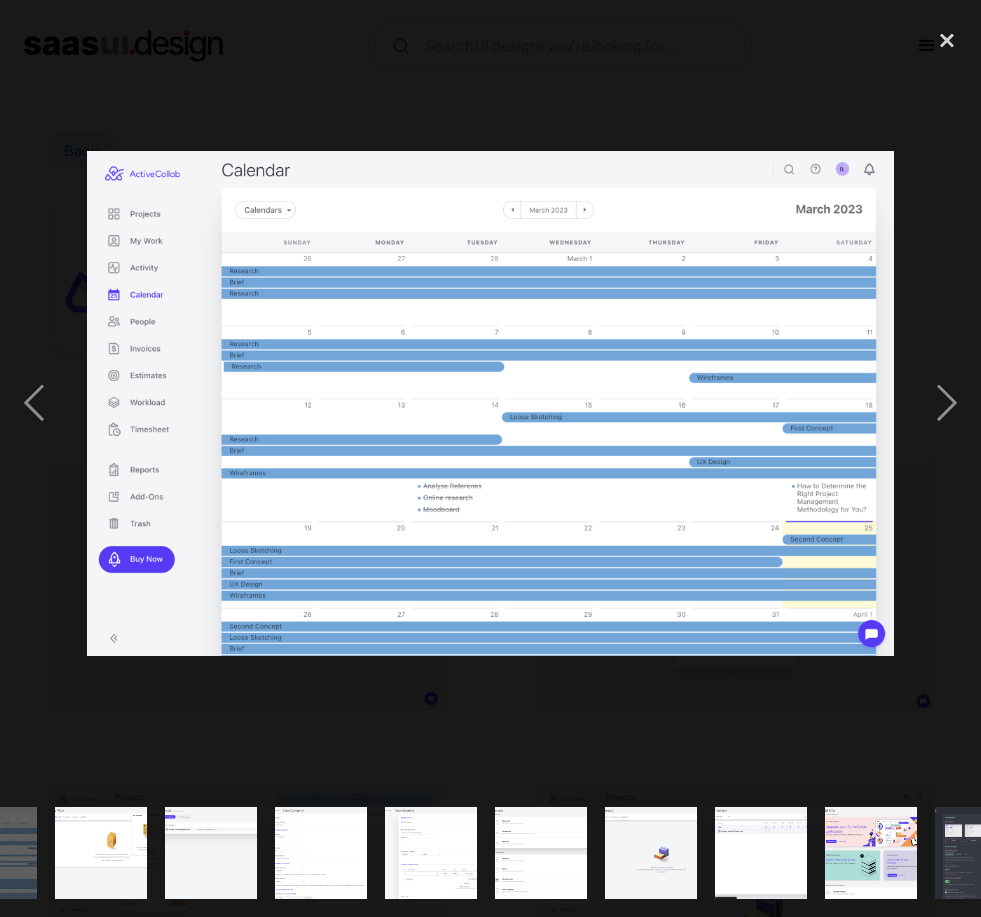 click at bounding box center (947, 403) 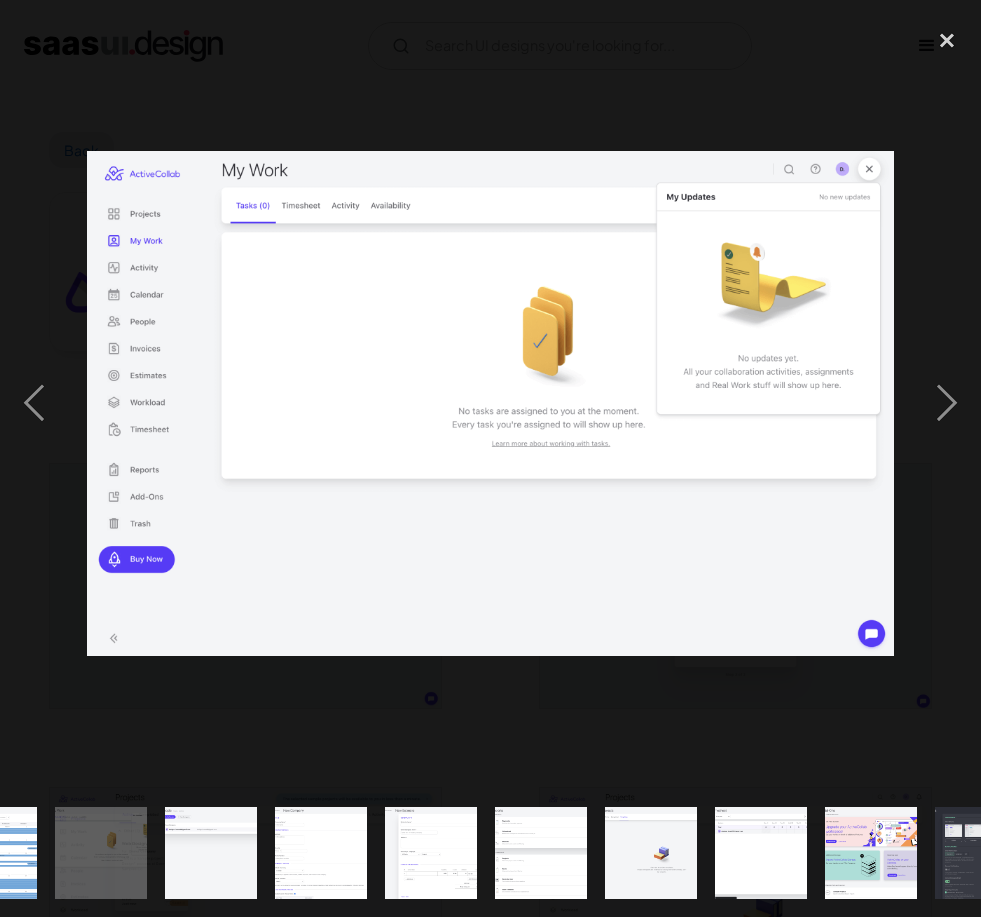 click at bounding box center (947, 403) 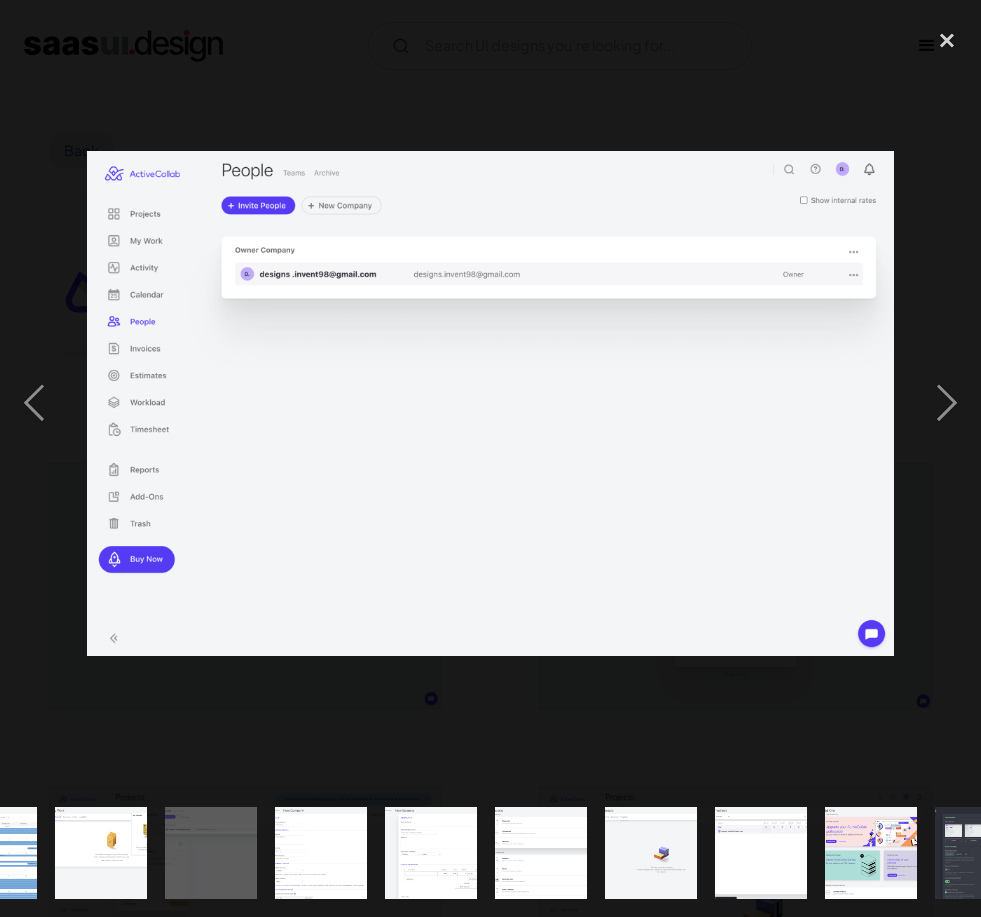 click at bounding box center [947, 403] 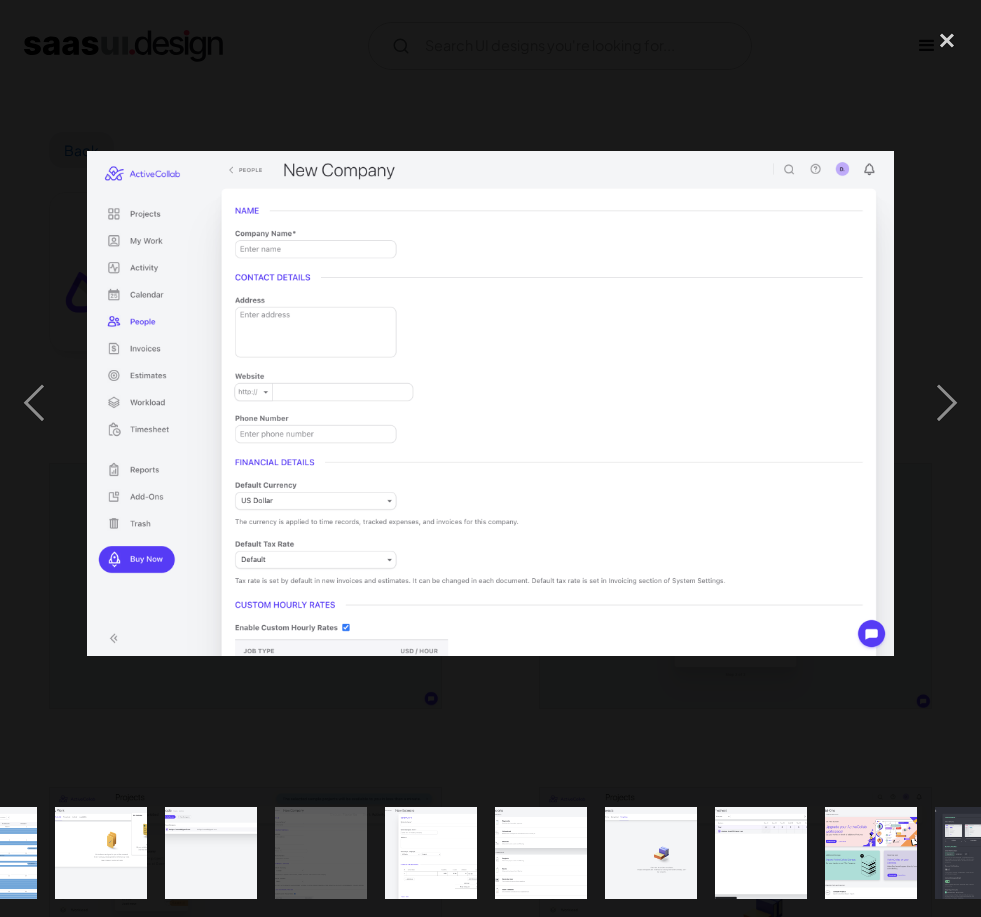 click at bounding box center [947, 403] 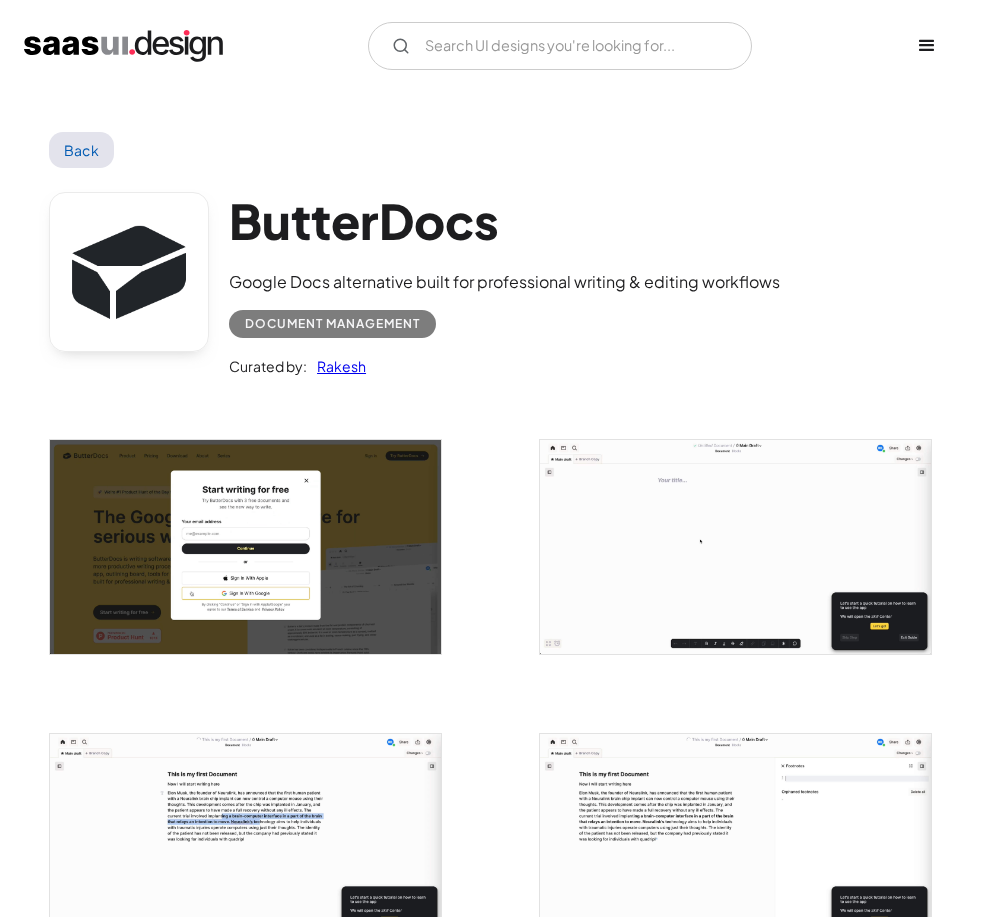 scroll, scrollTop: 0, scrollLeft: 0, axis: both 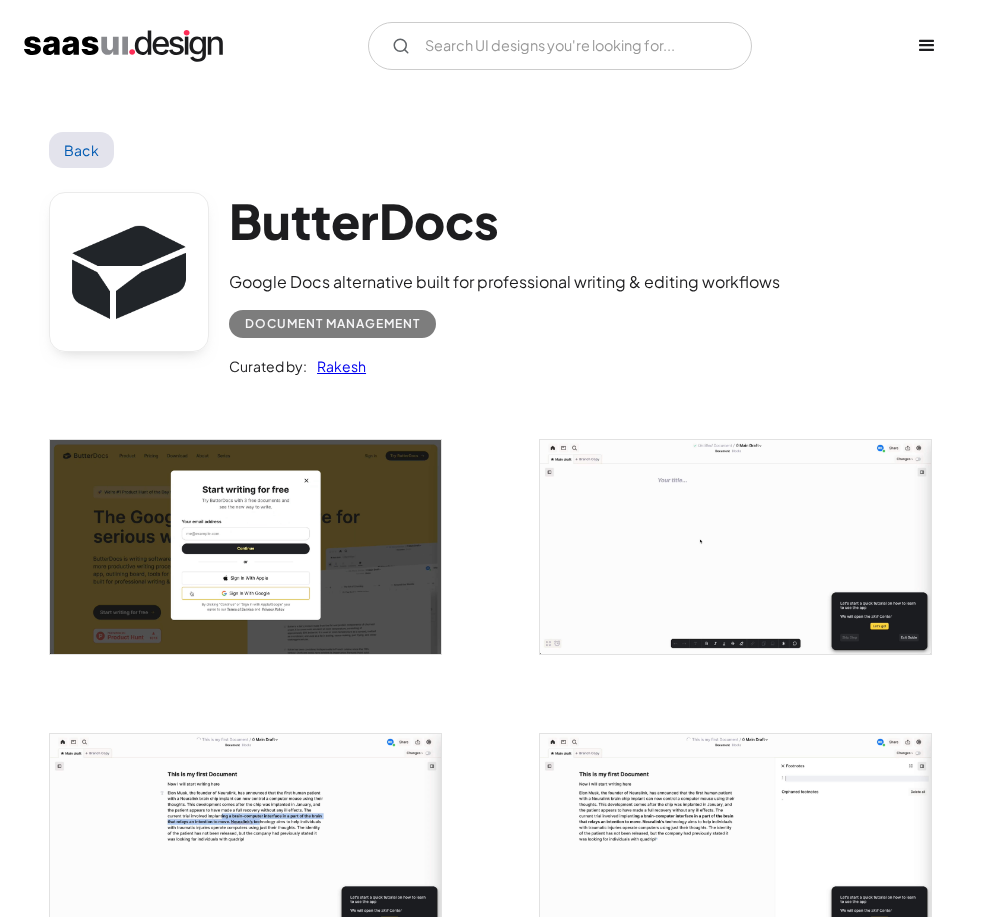 click at bounding box center [245, 547] 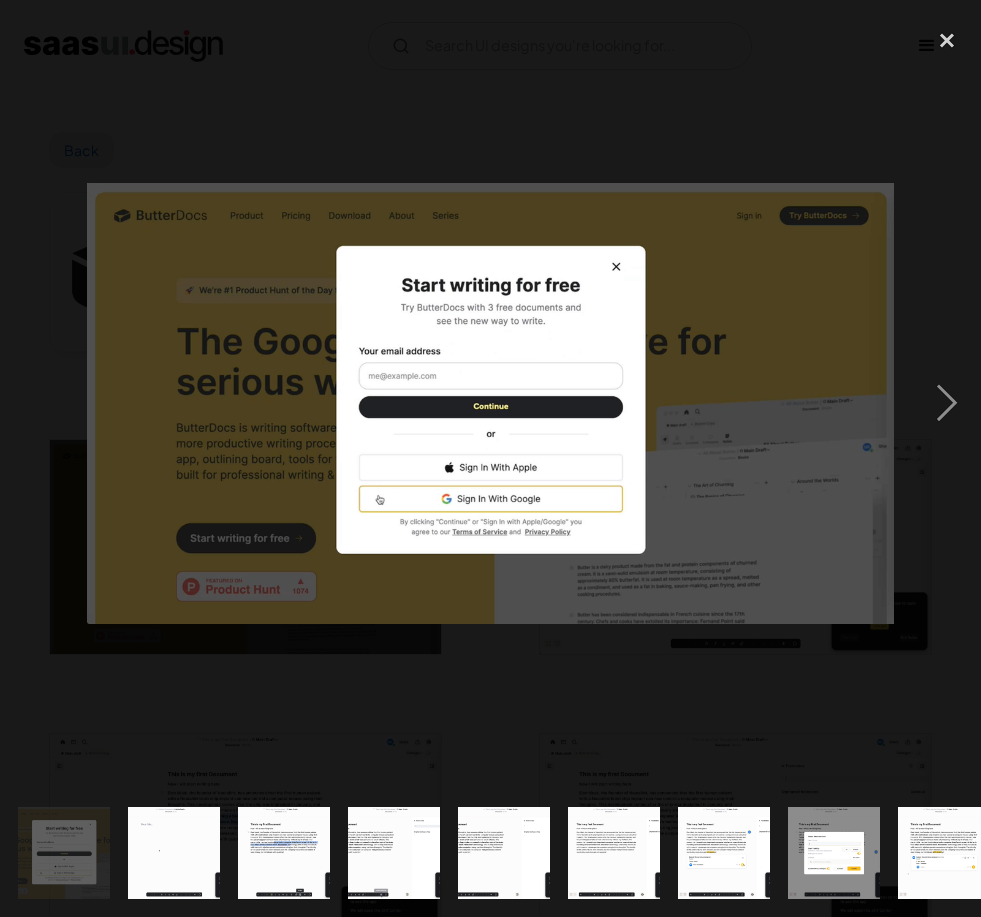 click at bounding box center [947, 403] 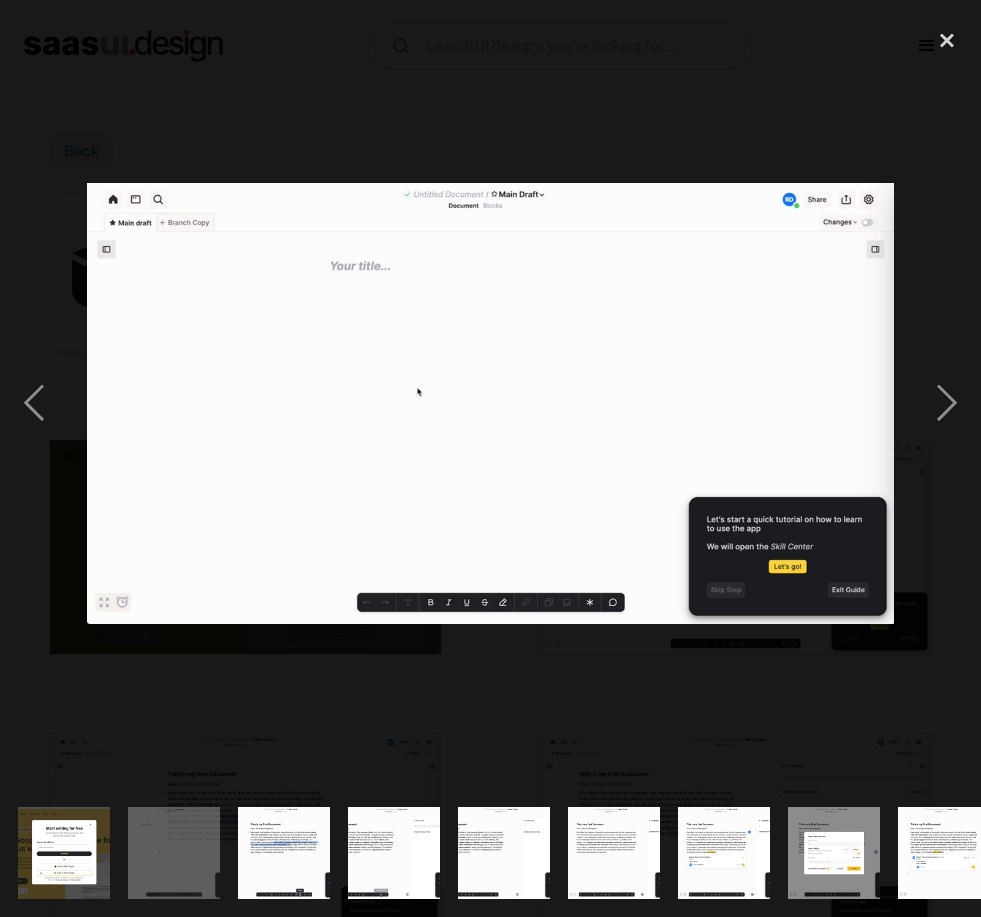 click at bounding box center [947, 403] 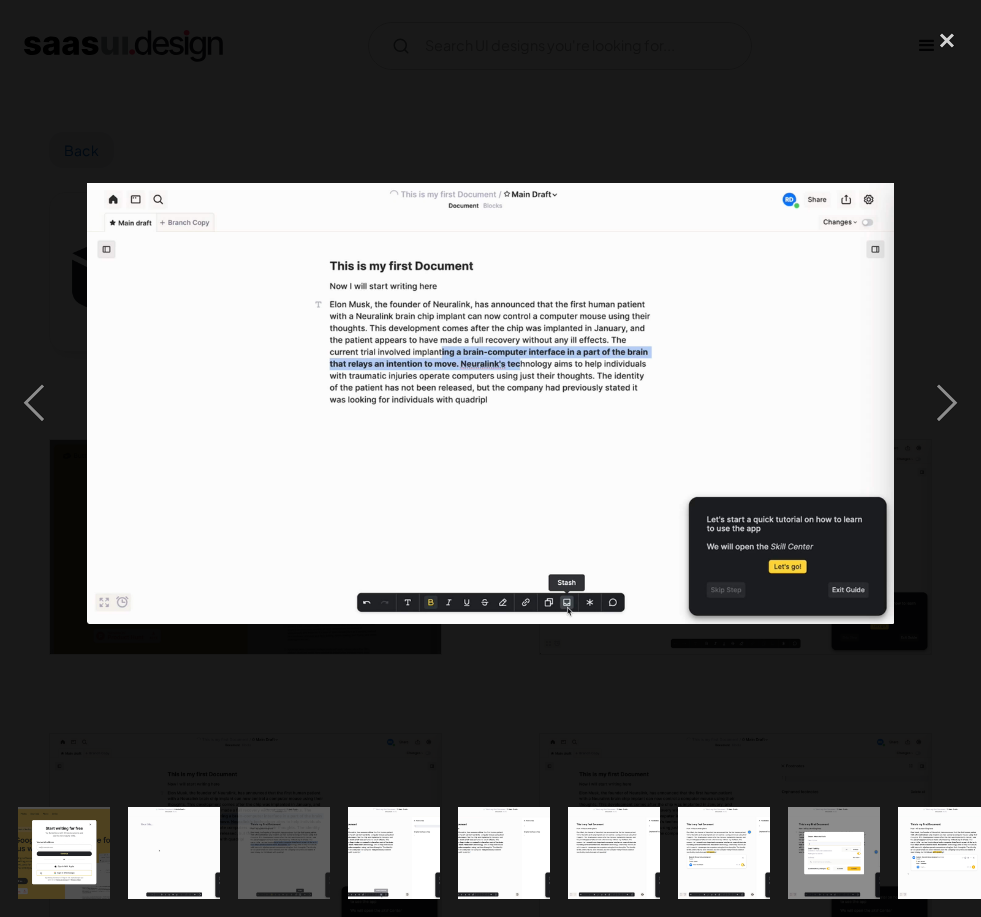 click at bounding box center (947, 403) 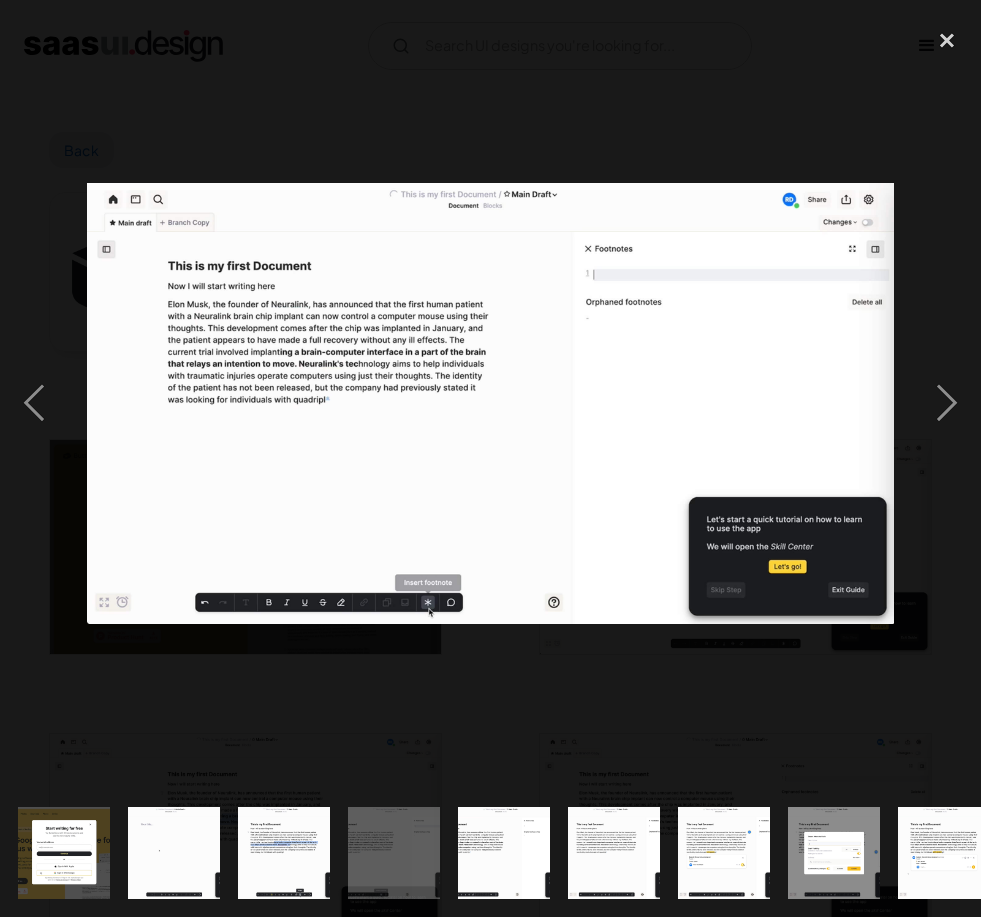 click at bounding box center [947, 403] 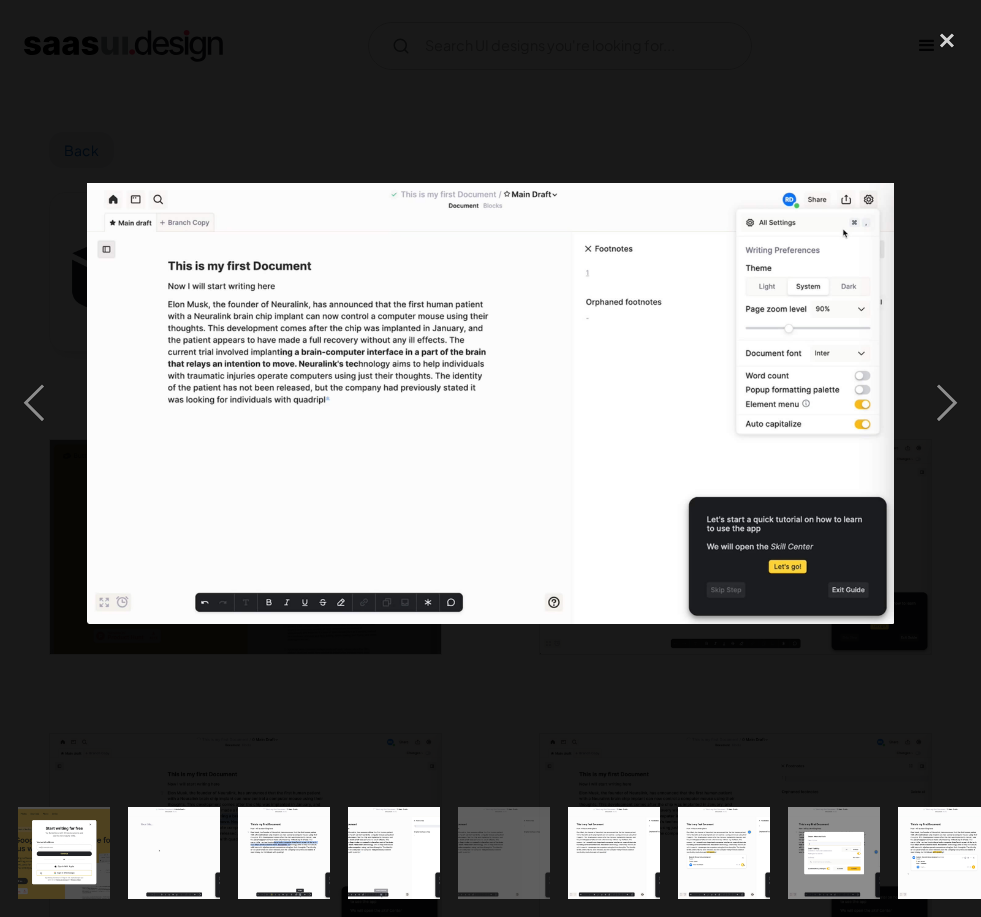 click at bounding box center [947, 403] 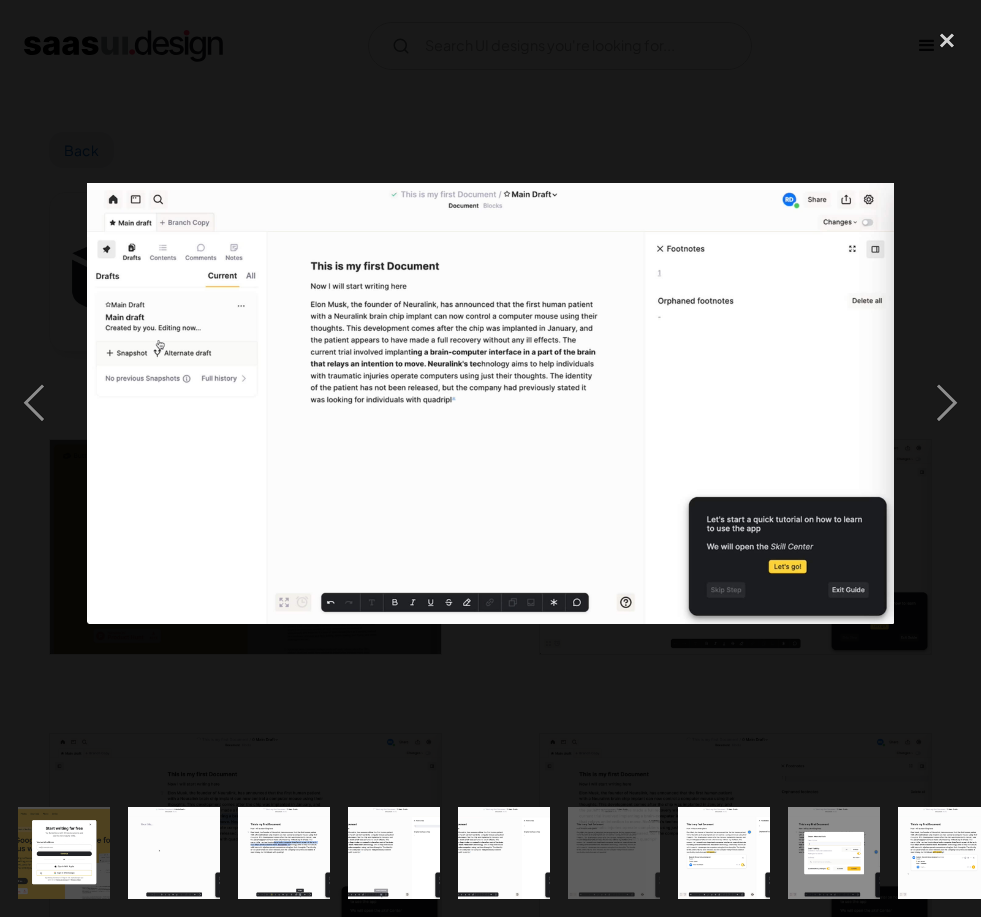 click at bounding box center [947, 403] 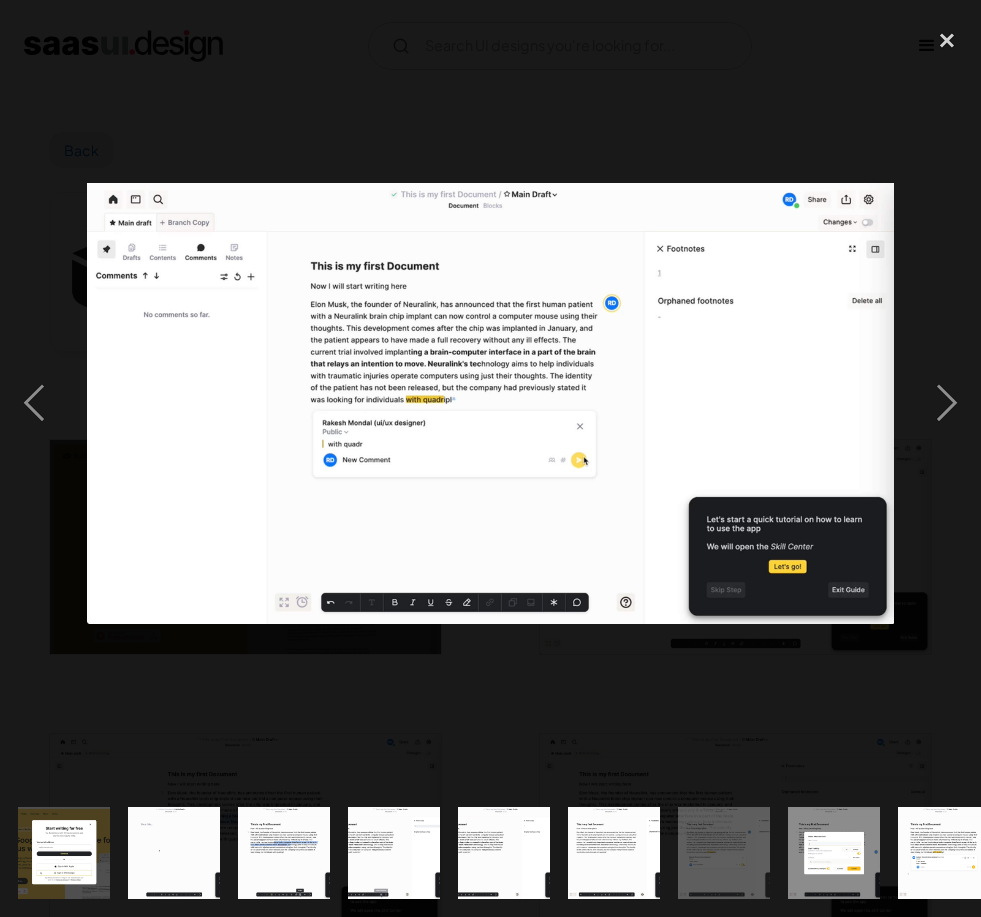 click at bounding box center [34, 403] 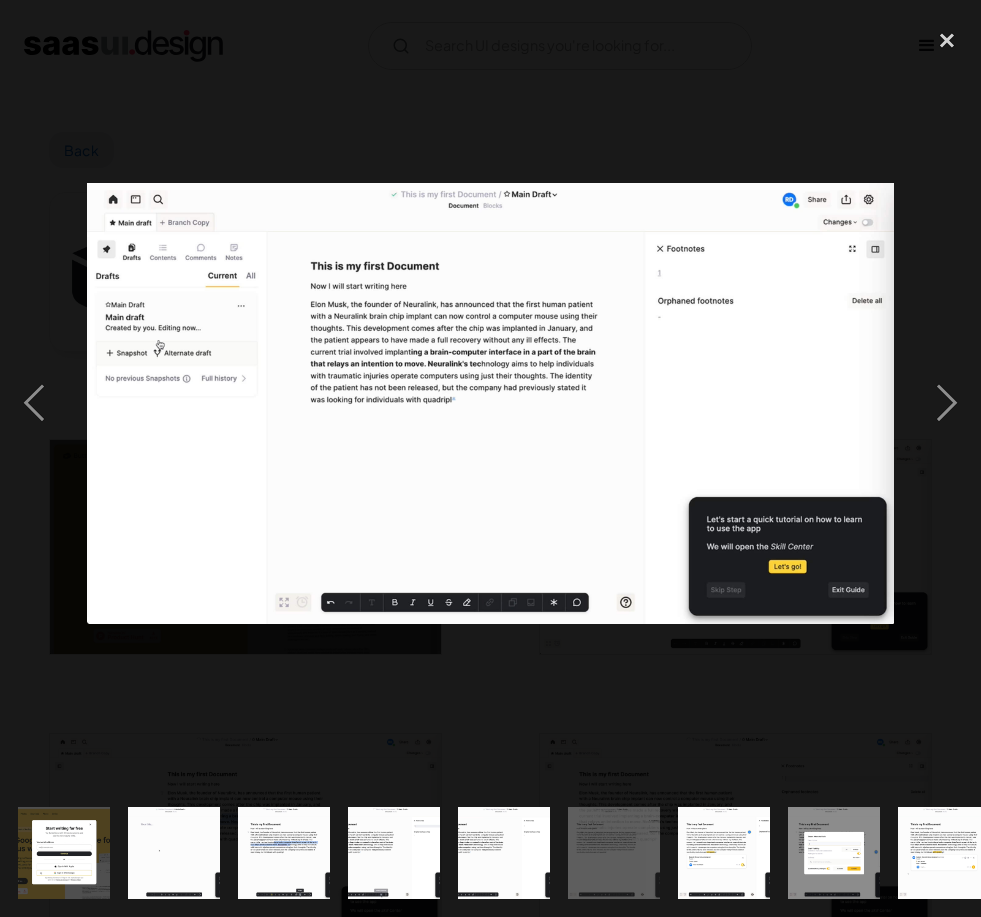 click at bounding box center [34, 403] 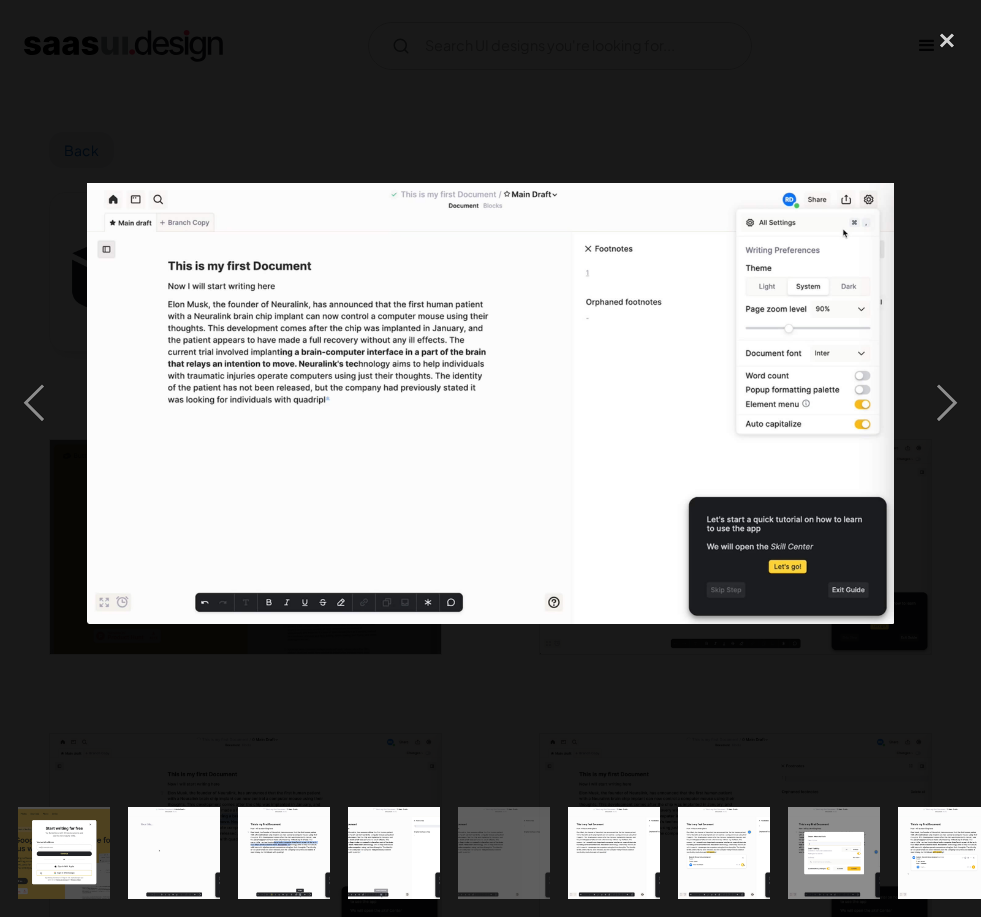 click at bounding box center (947, 403) 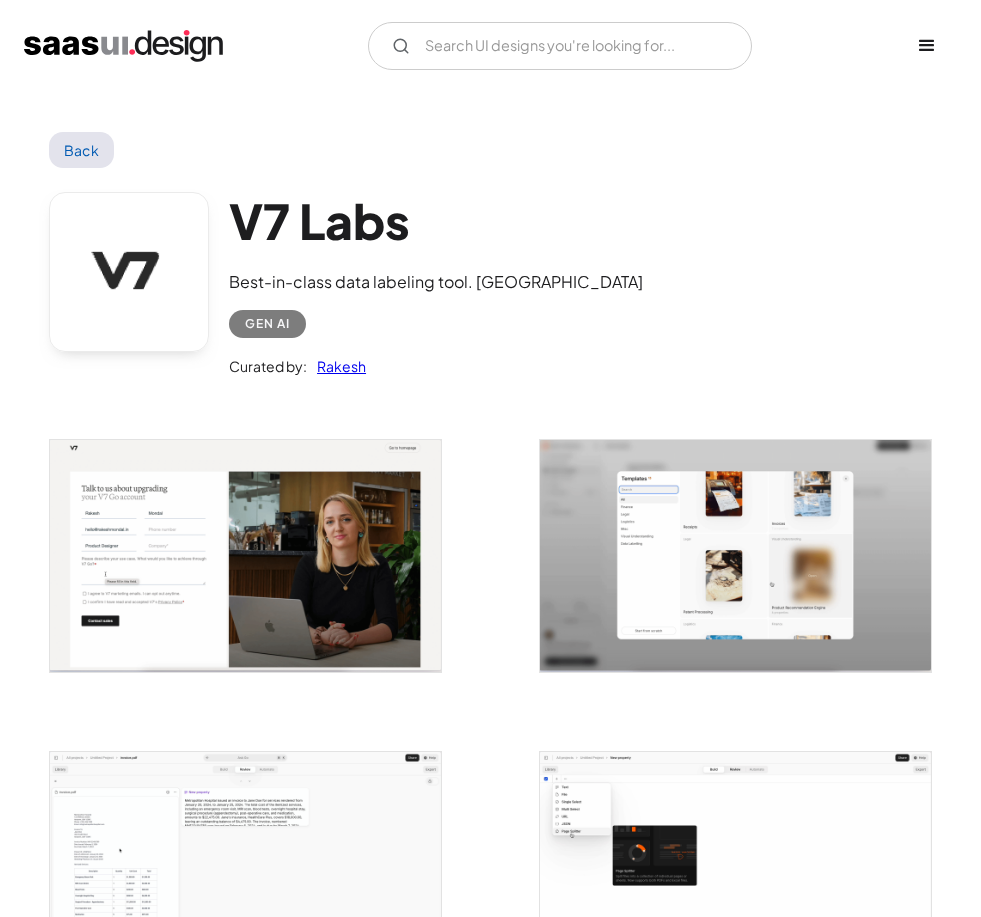 scroll, scrollTop: 0, scrollLeft: 0, axis: both 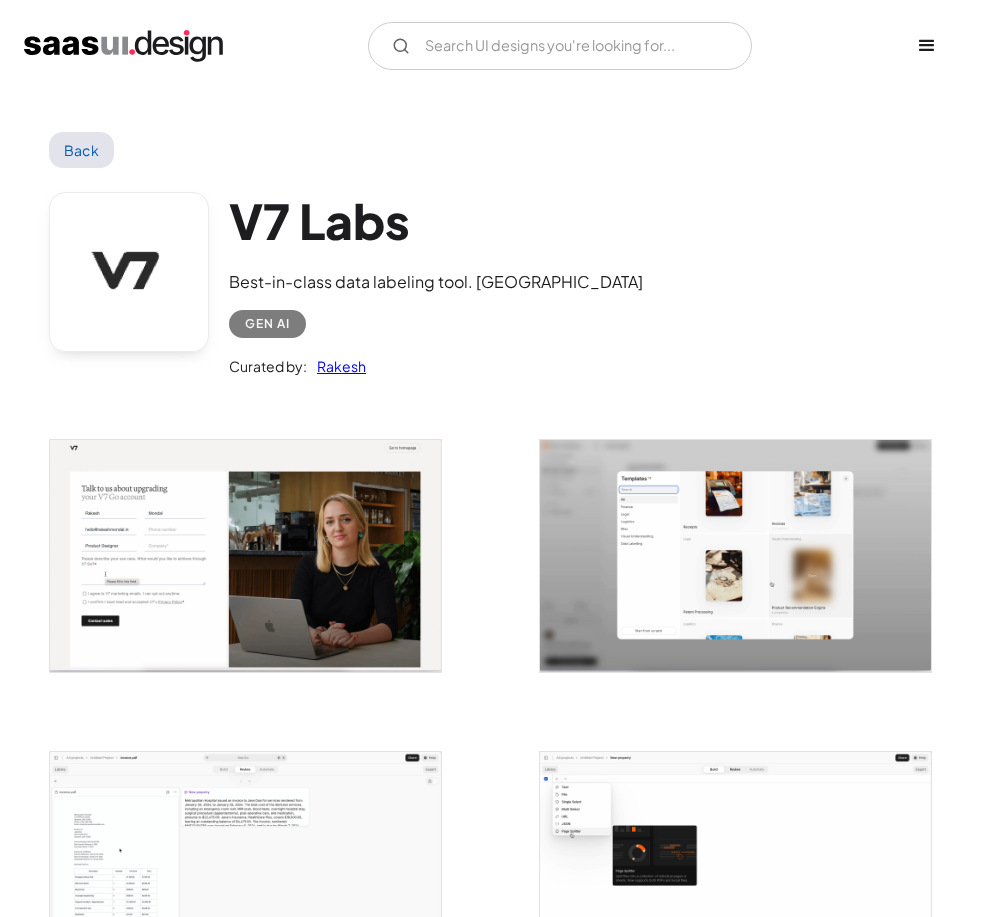 click at bounding box center [245, 556] 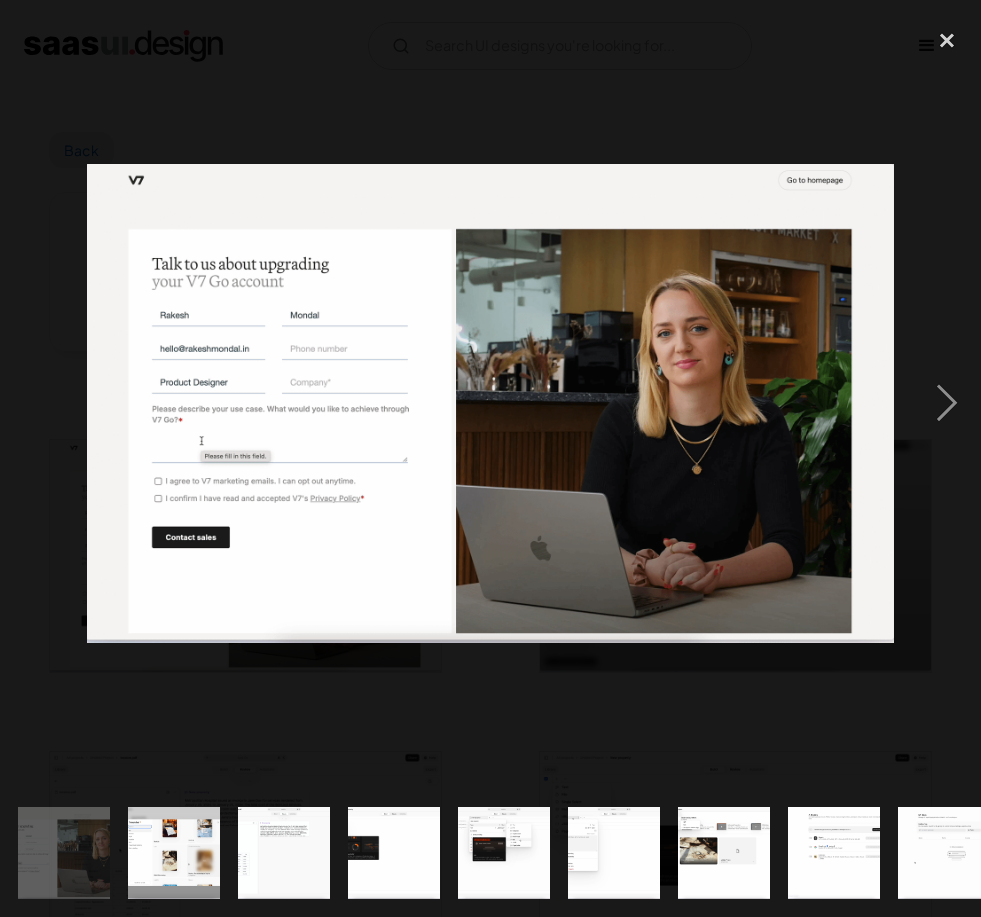 click at bounding box center (947, 403) 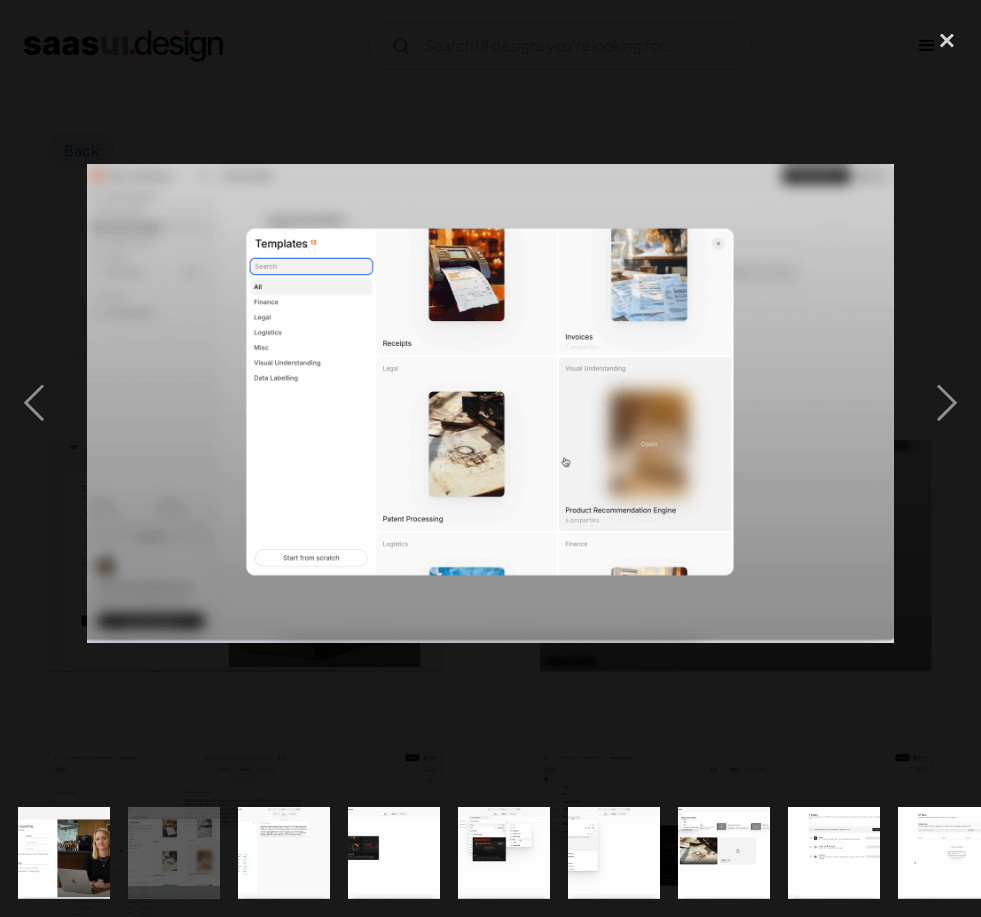 click at bounding box center [947, 403] 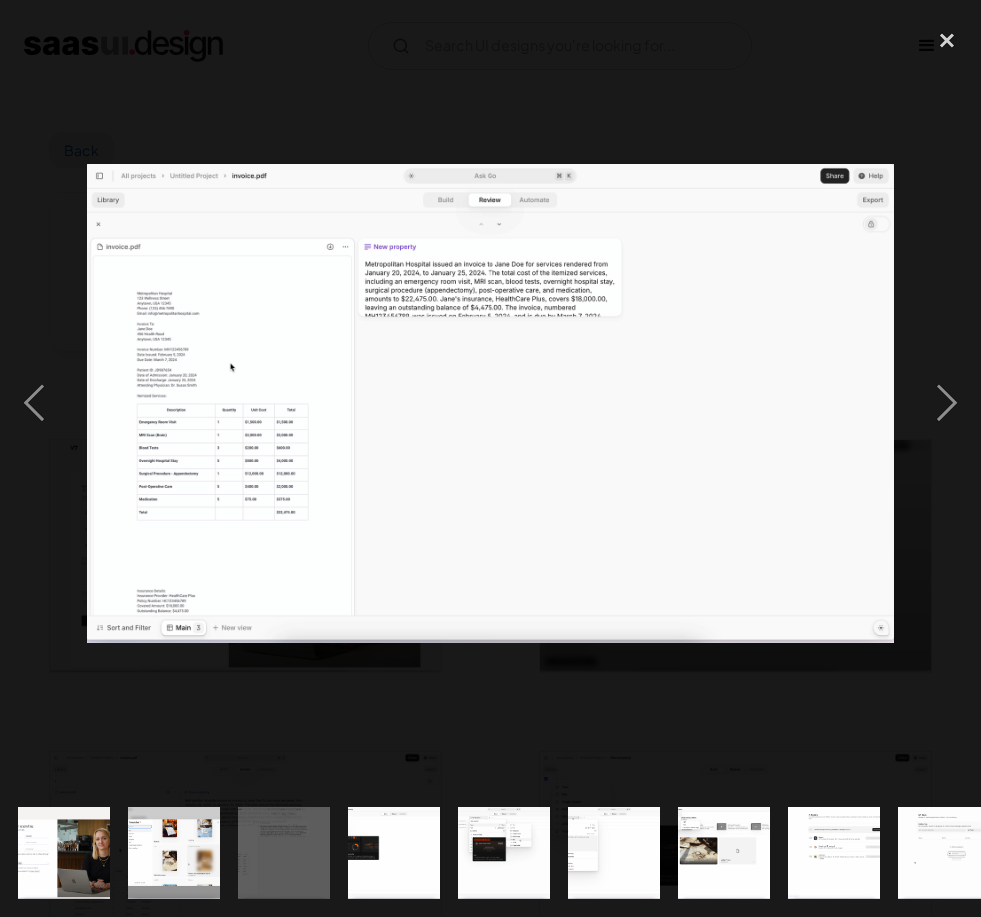 click at bounding box center [947, 403] 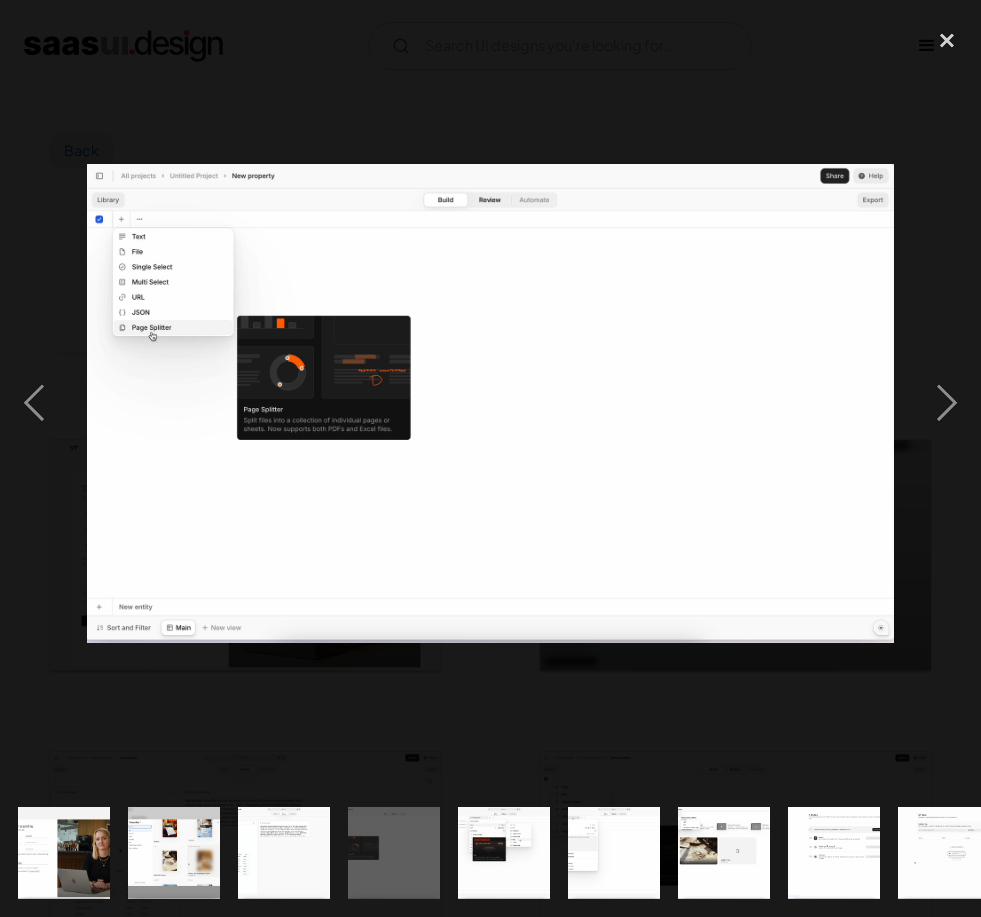 click at bounding box center (947, 403) 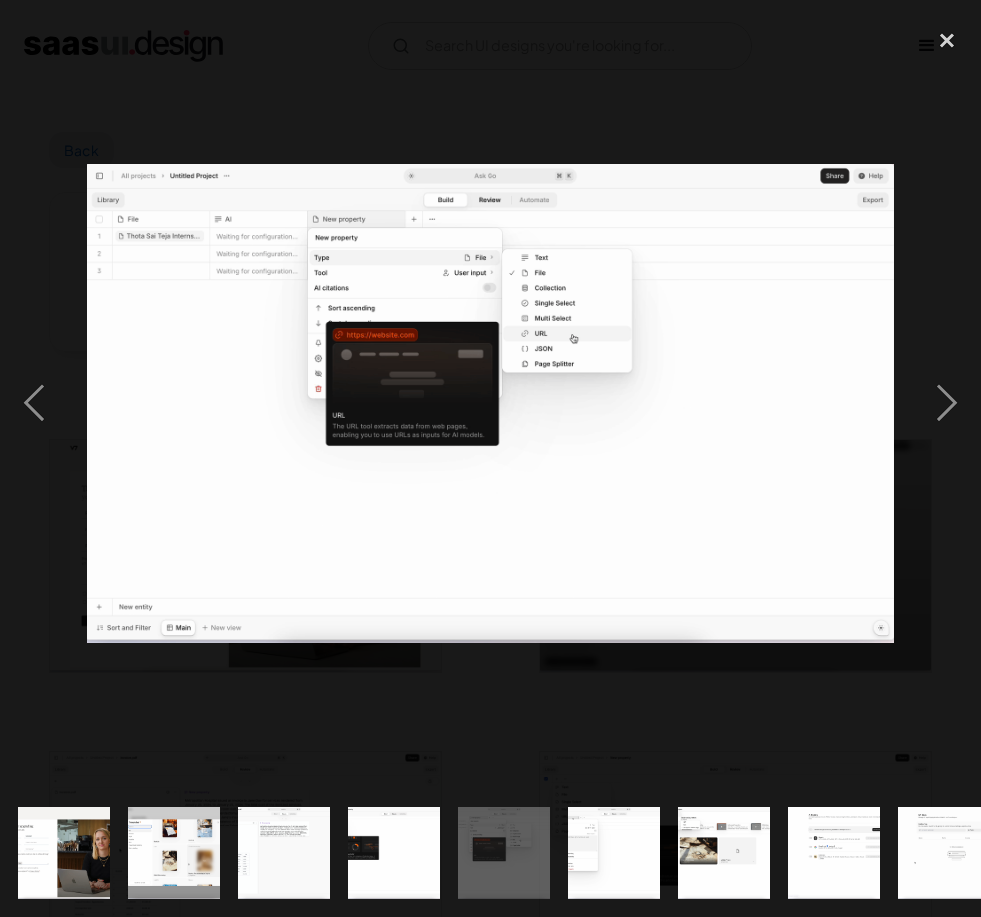click at bounding box center (947, 403) 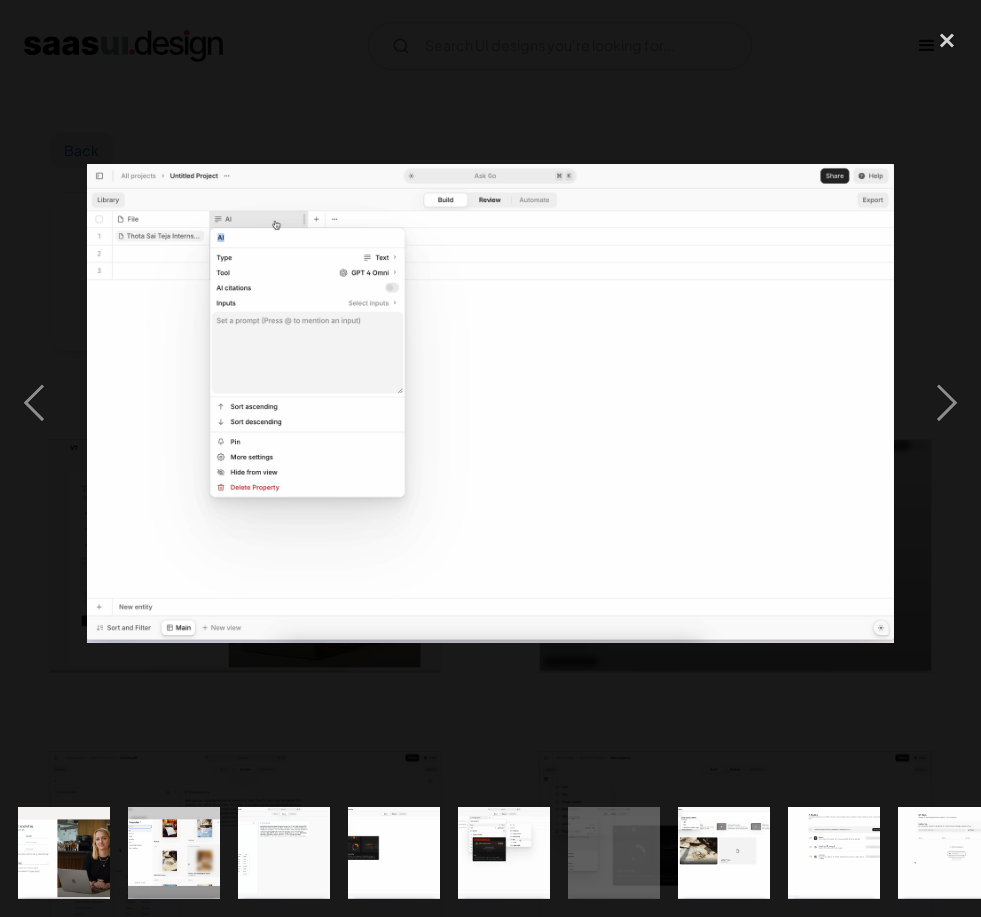 click at bounding box center [947, 403] 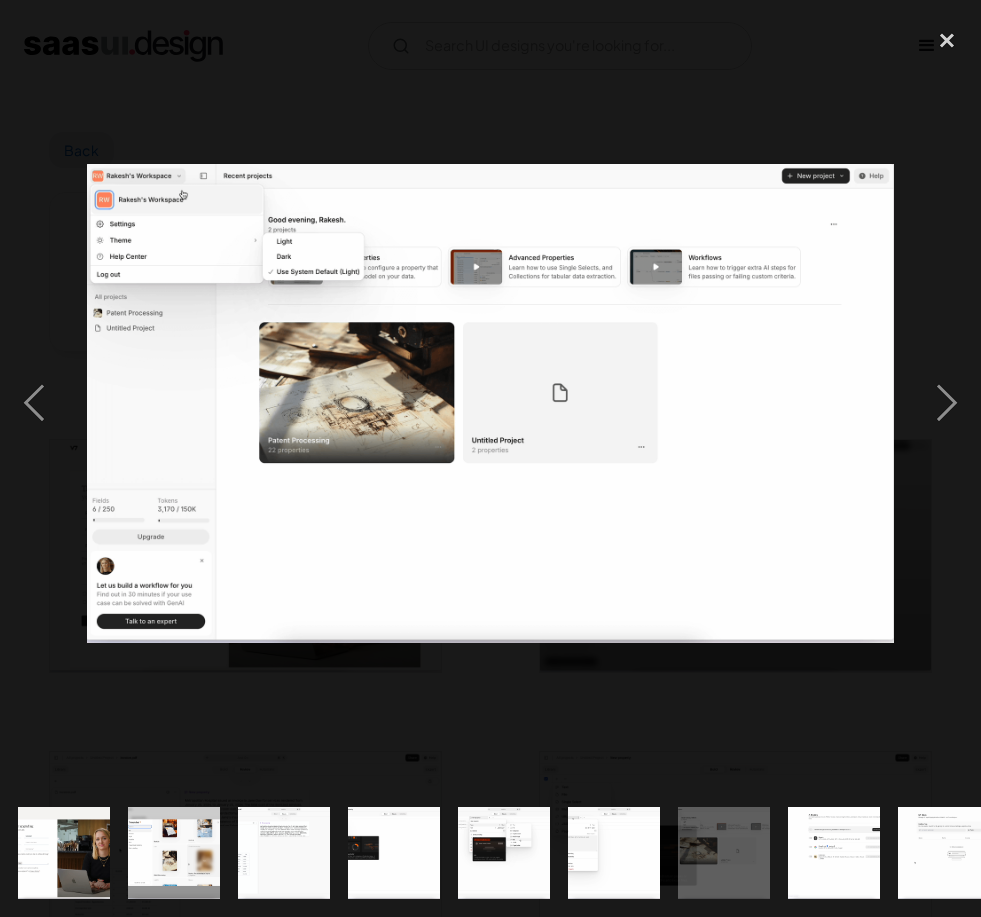 click at bounding box center (947, 403) 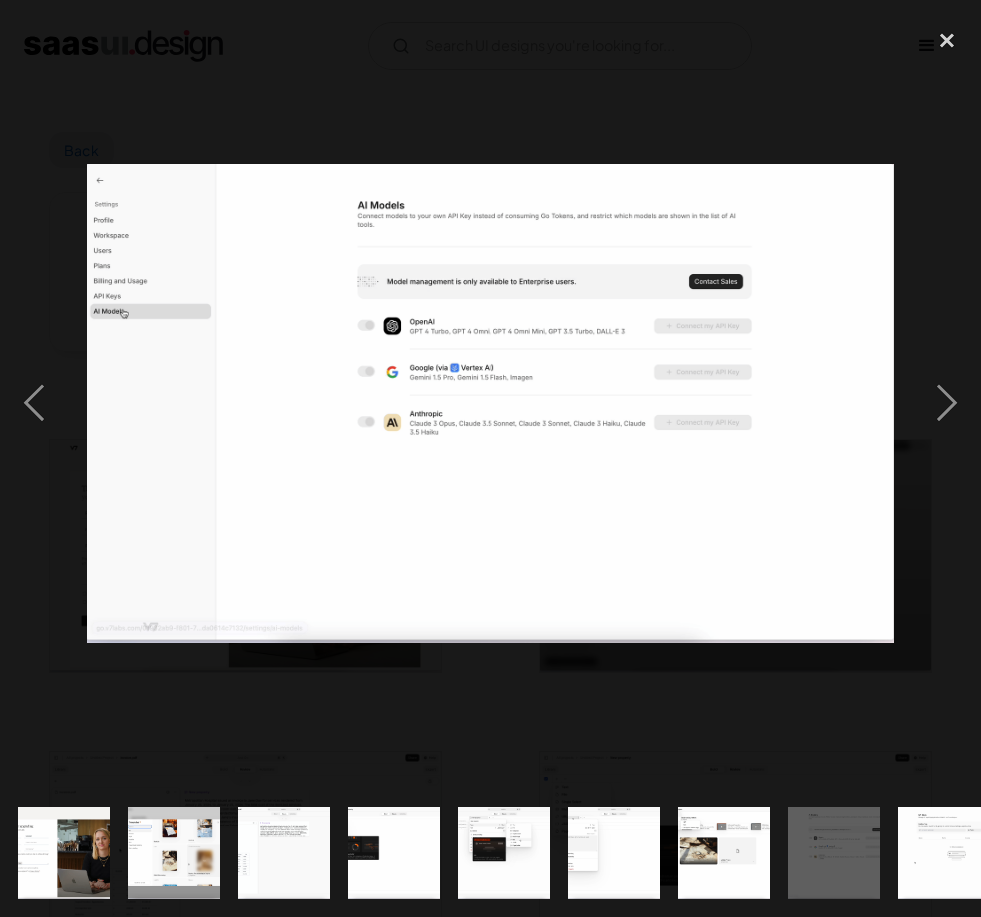click at bounding box center [947, 403] 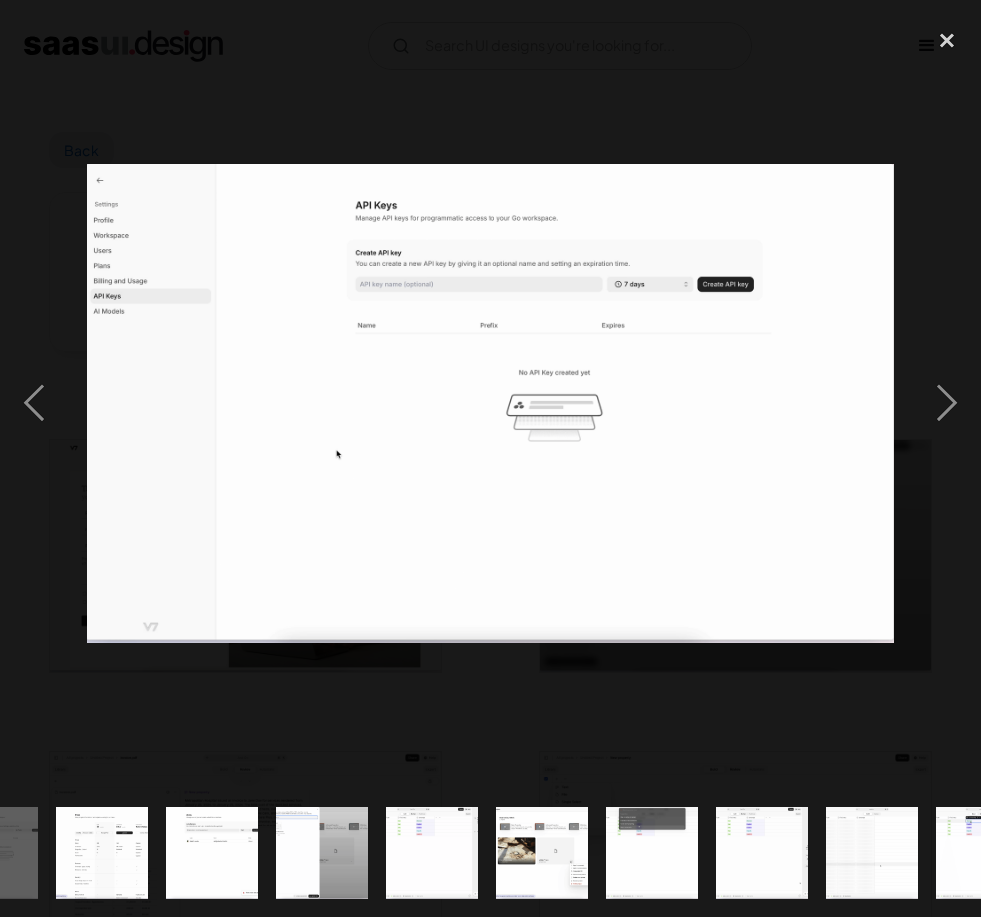 scroll, scrollTop: 0, scrollLeft: 953, axis: horizontal 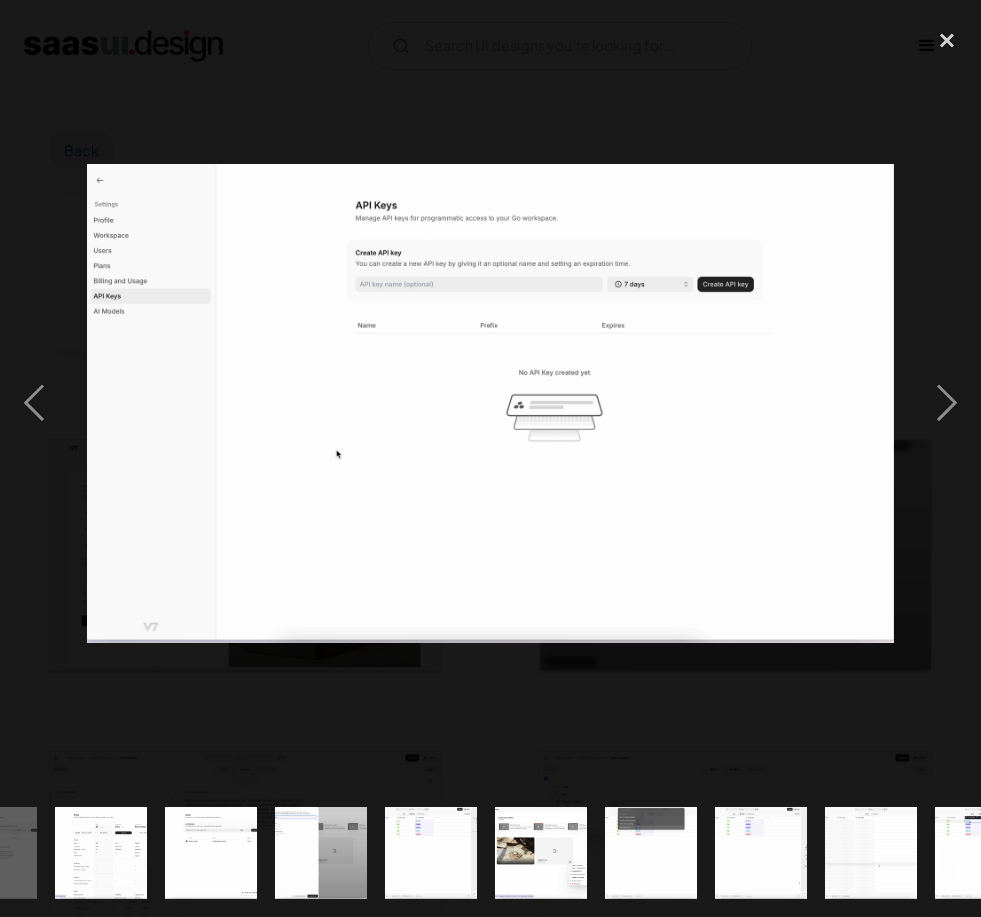 click at bounding box center (947, 403) 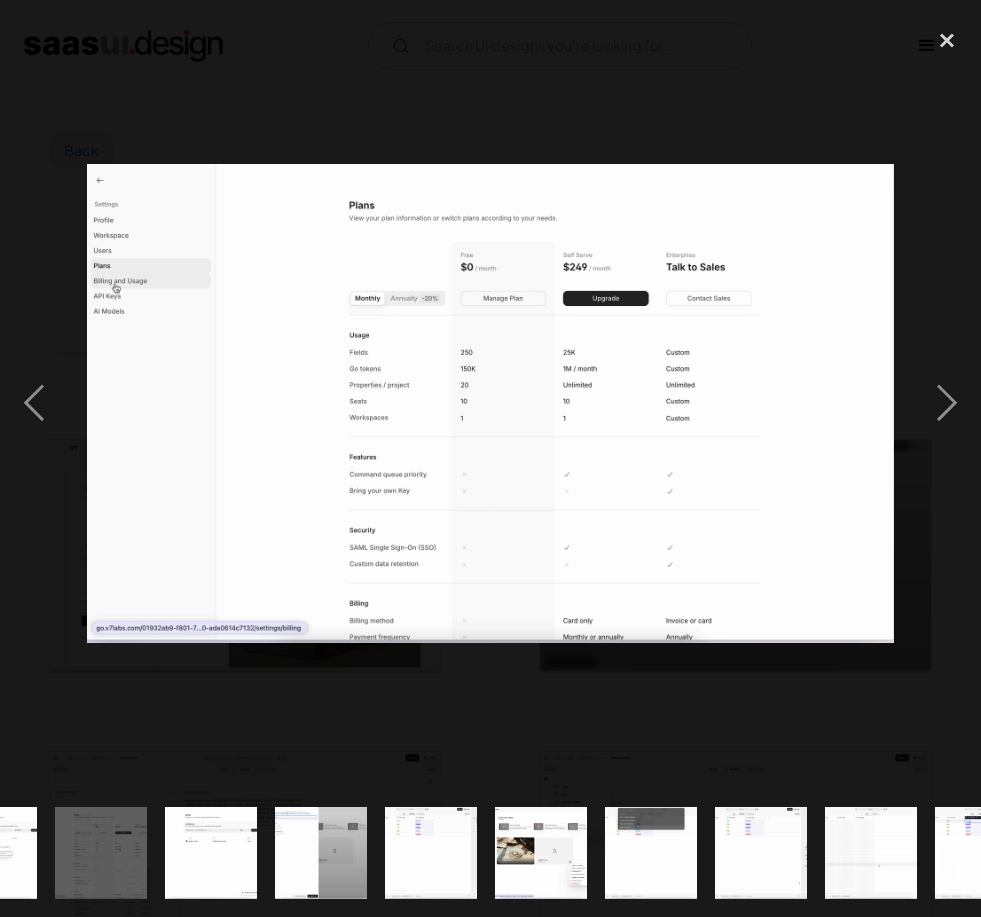 click at bounding box center (947, 403) 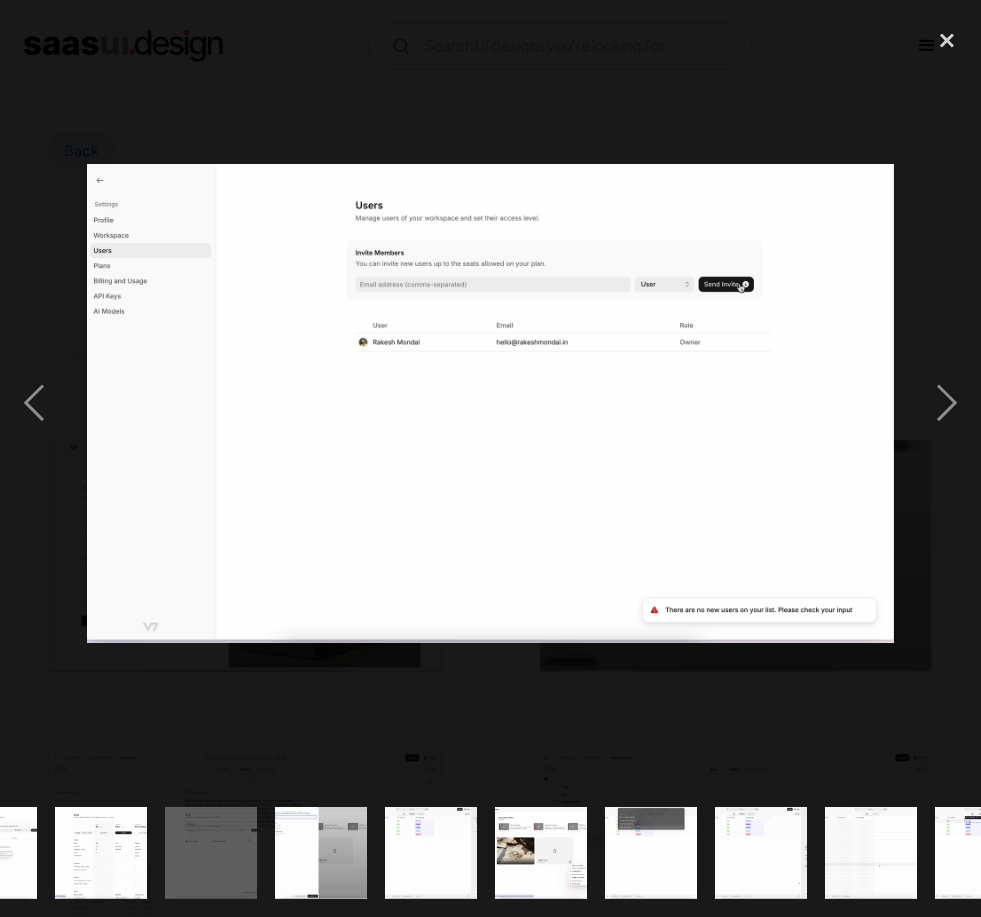 click at bounding box center [947, 403] 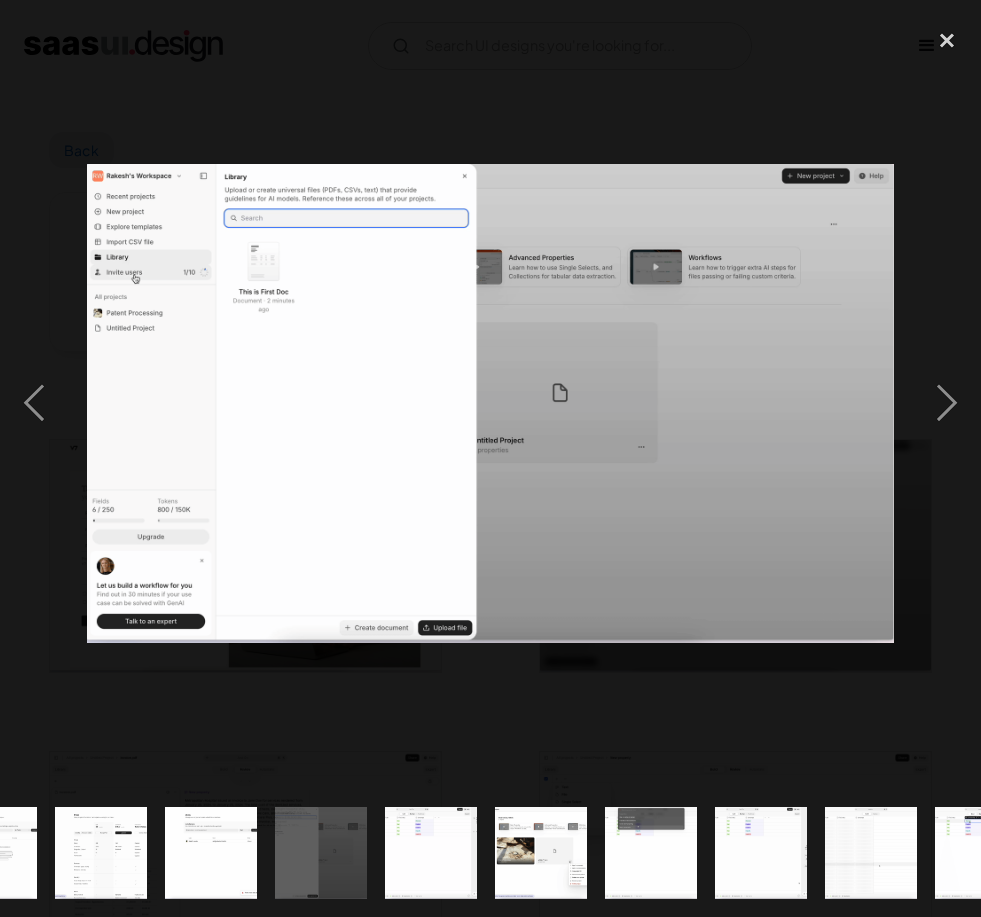click at bounding box center [947, 403] 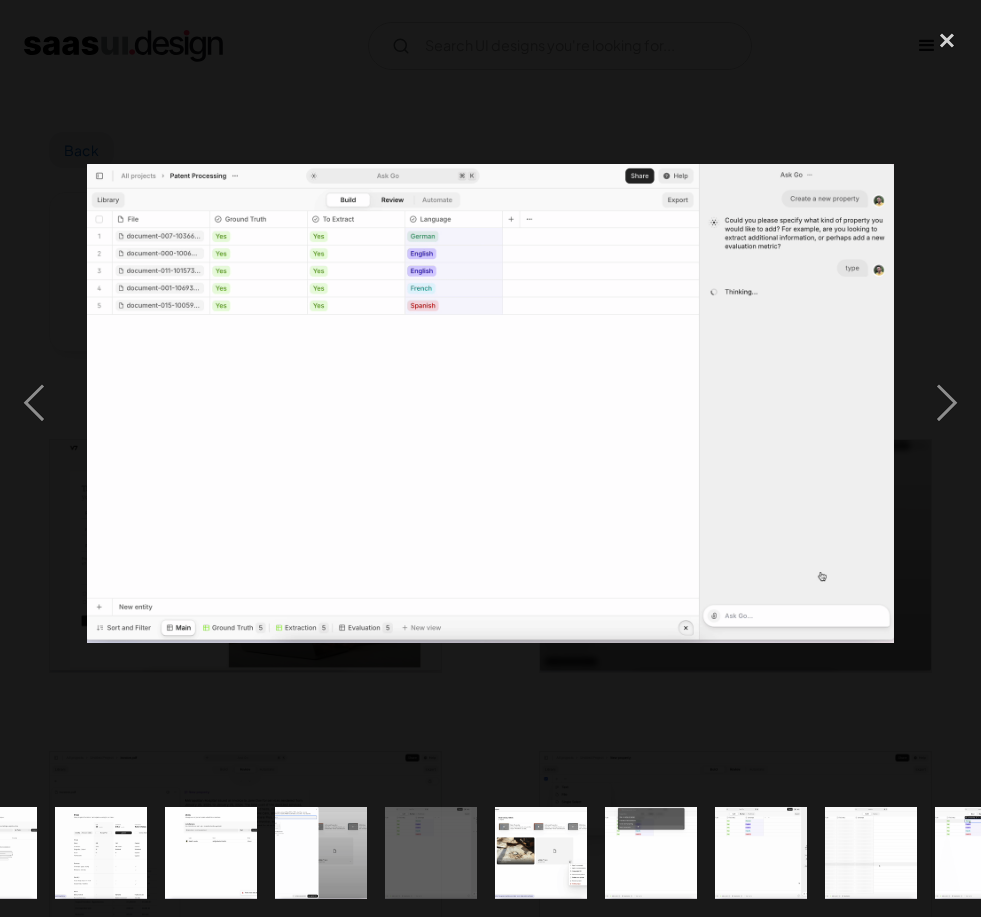 click at bounding box center [947, 403] 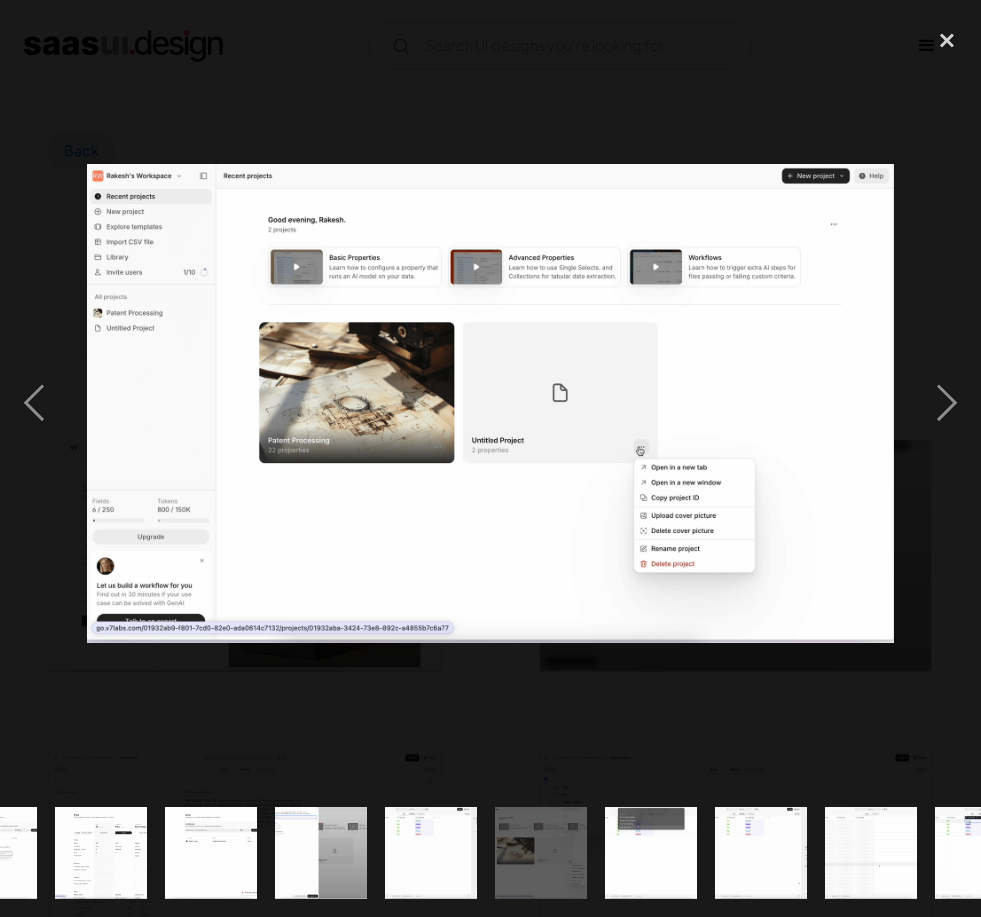 click at bounding box center [947, 403] 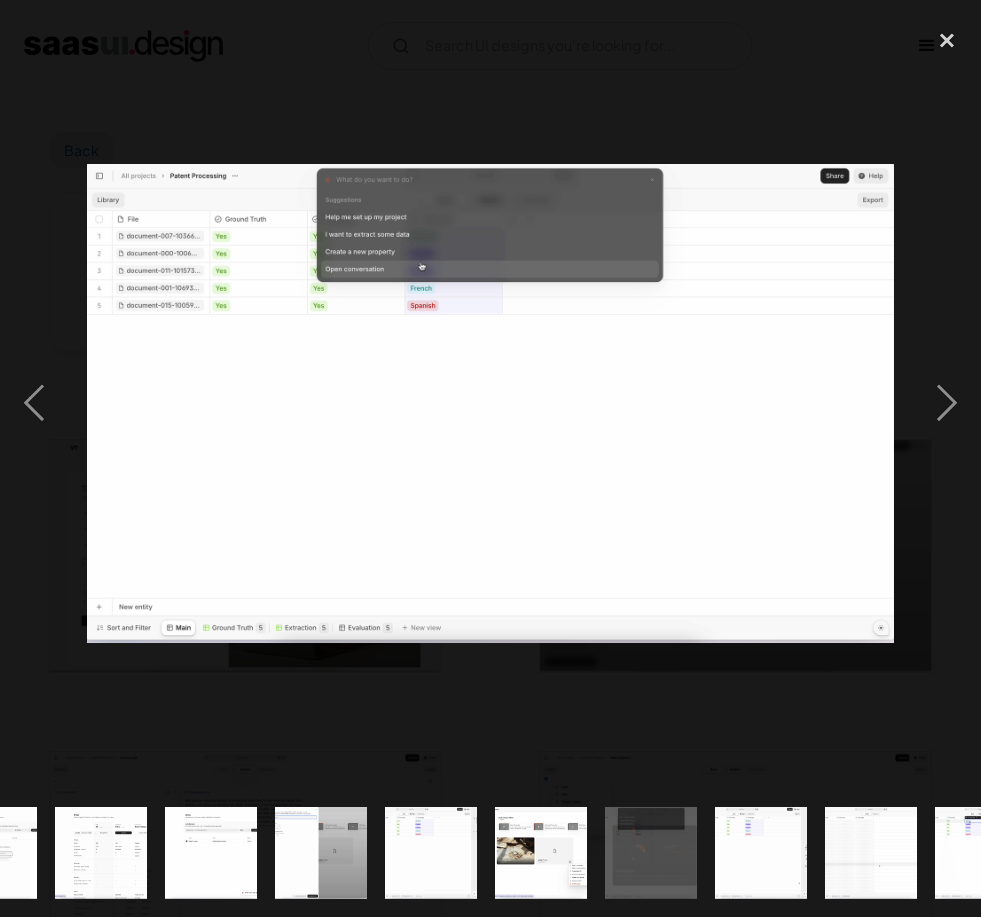 click at bounding box center [947, 403] 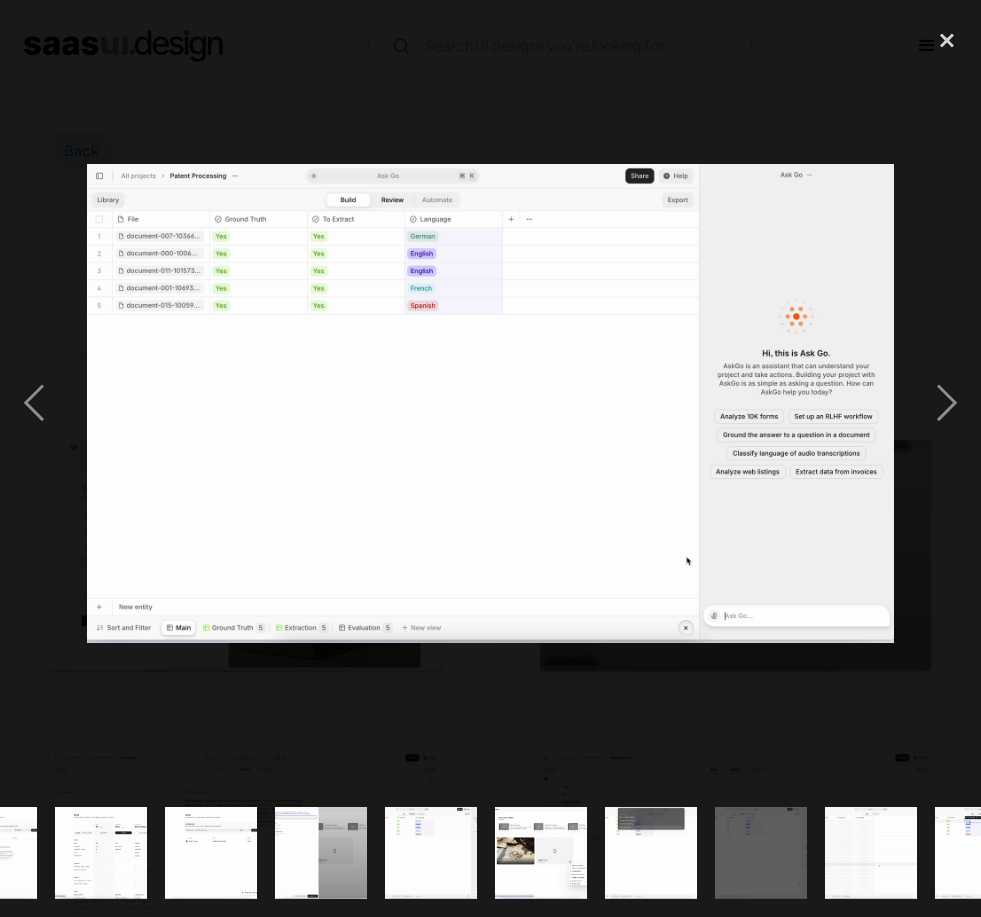 click at bounding box center (947, 403) 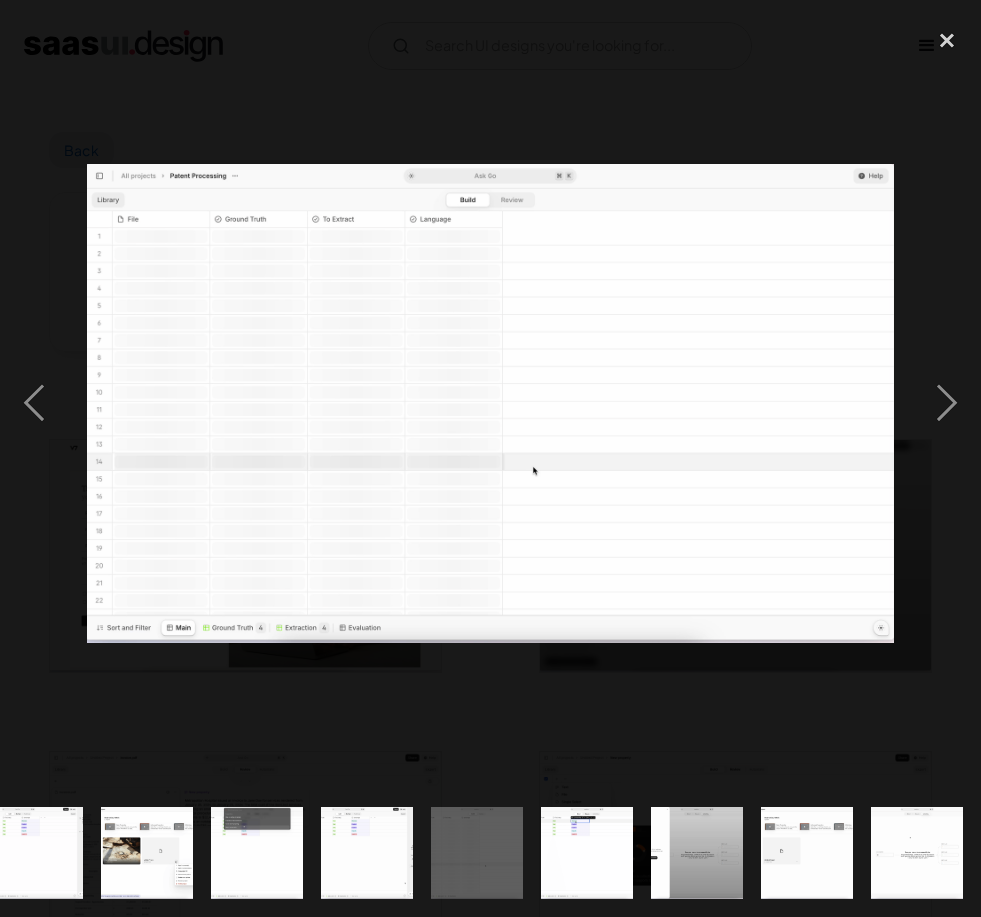 scroll, scrollTop: 0, scrollLeft: 1514, axis: horizontal 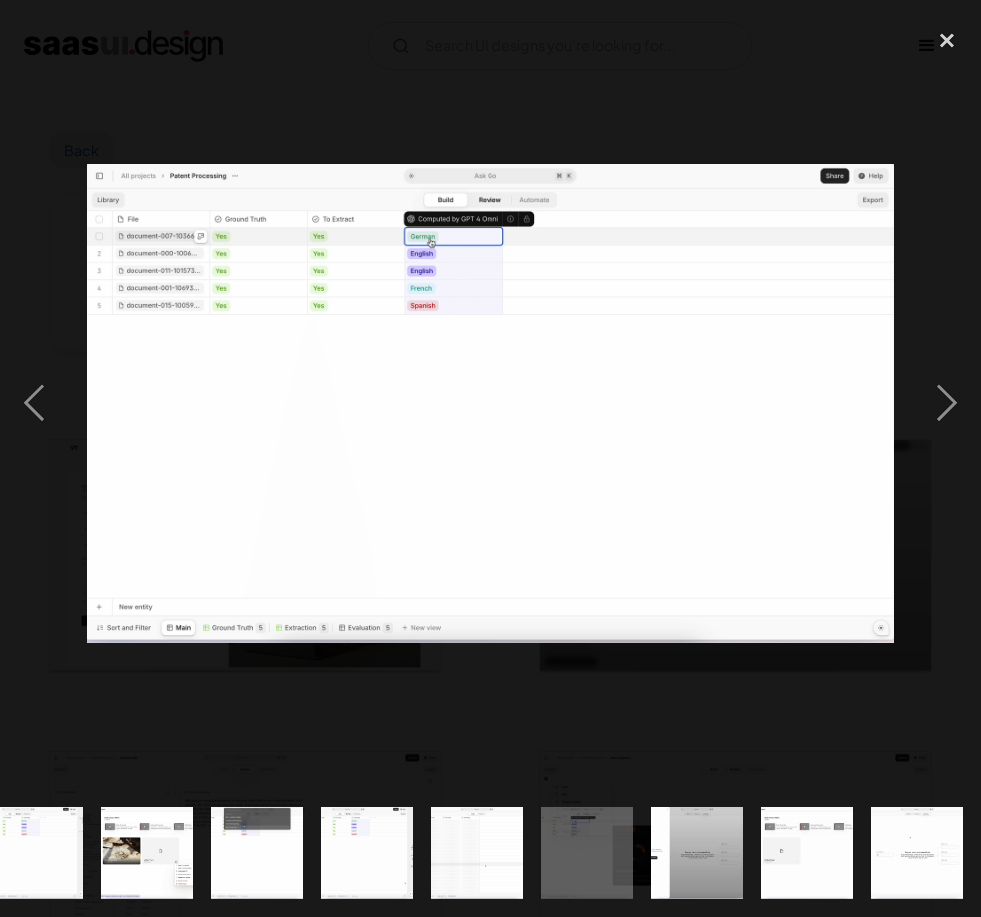 click at bounding box center [947, 403] 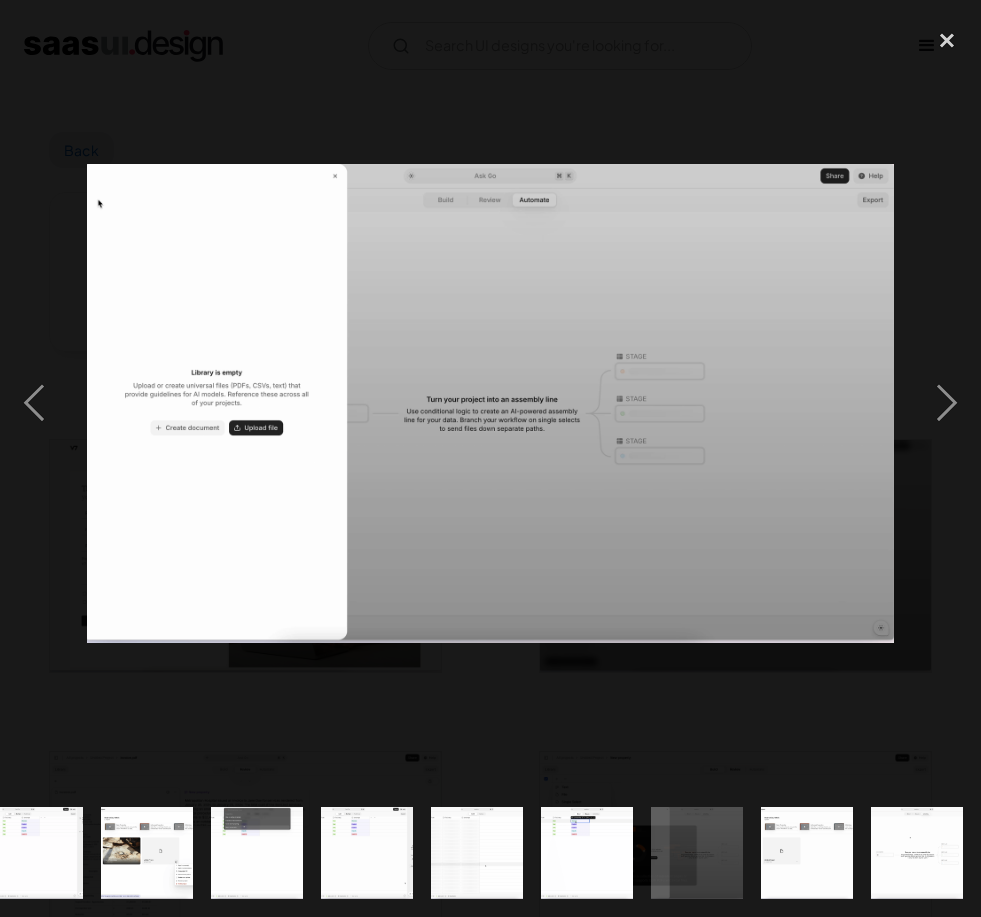 click at bounding box center (34, 403) 